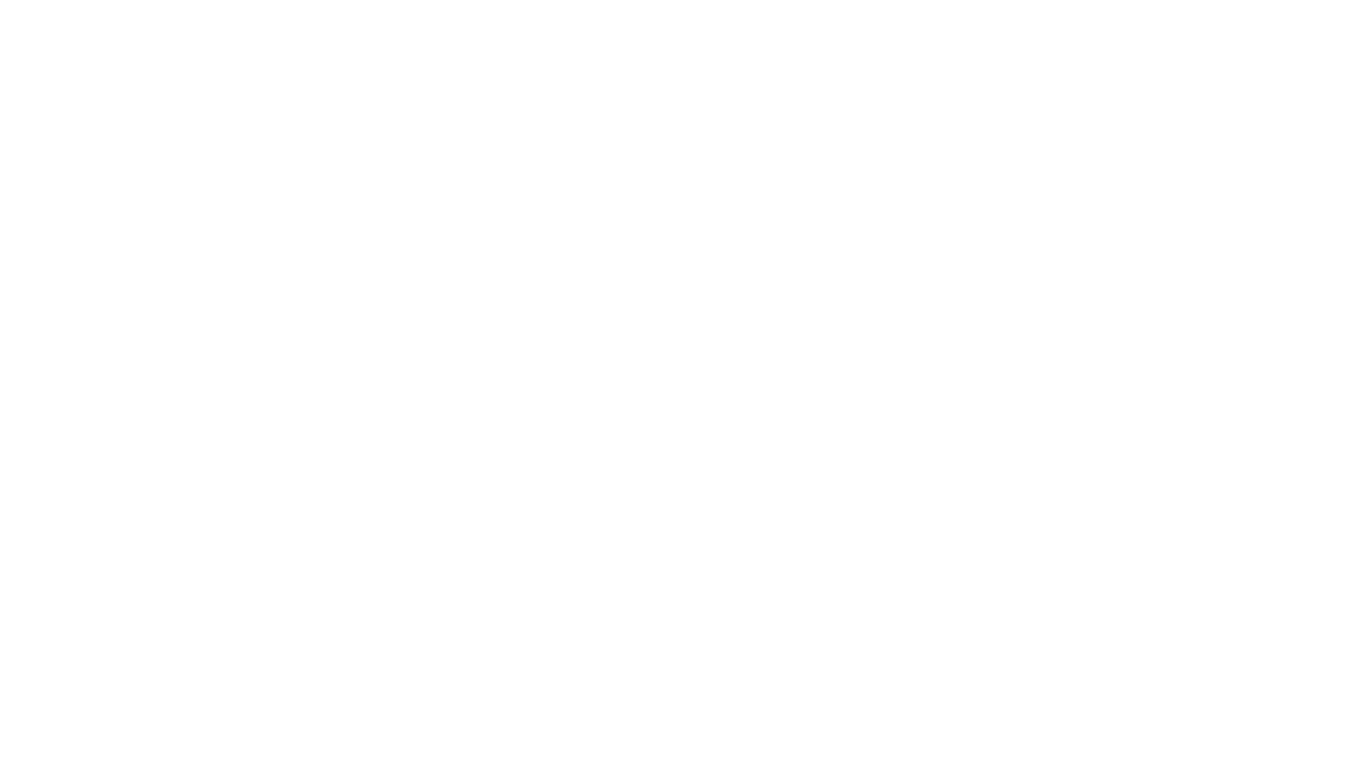 scroll, scrollTop: 0, scrollLeft: 0, axis: both 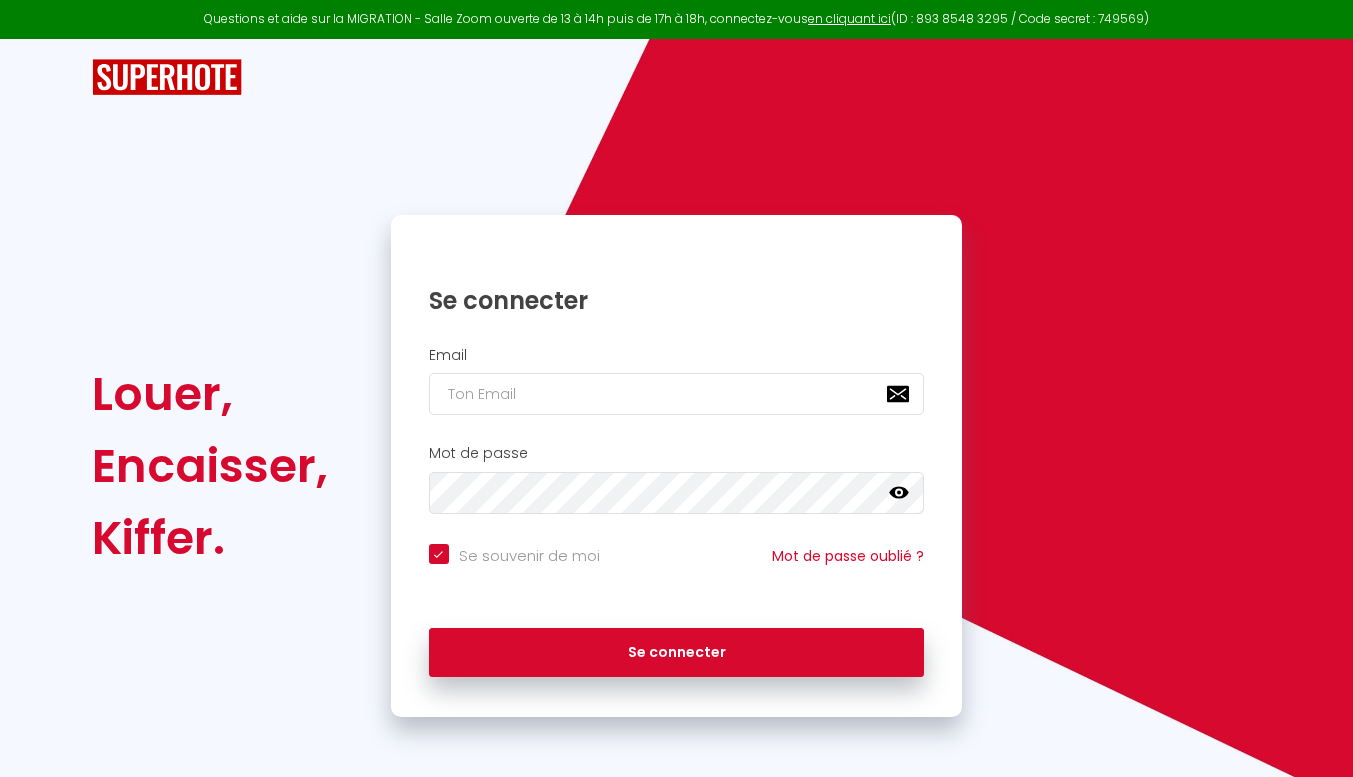 checkbox on "true" 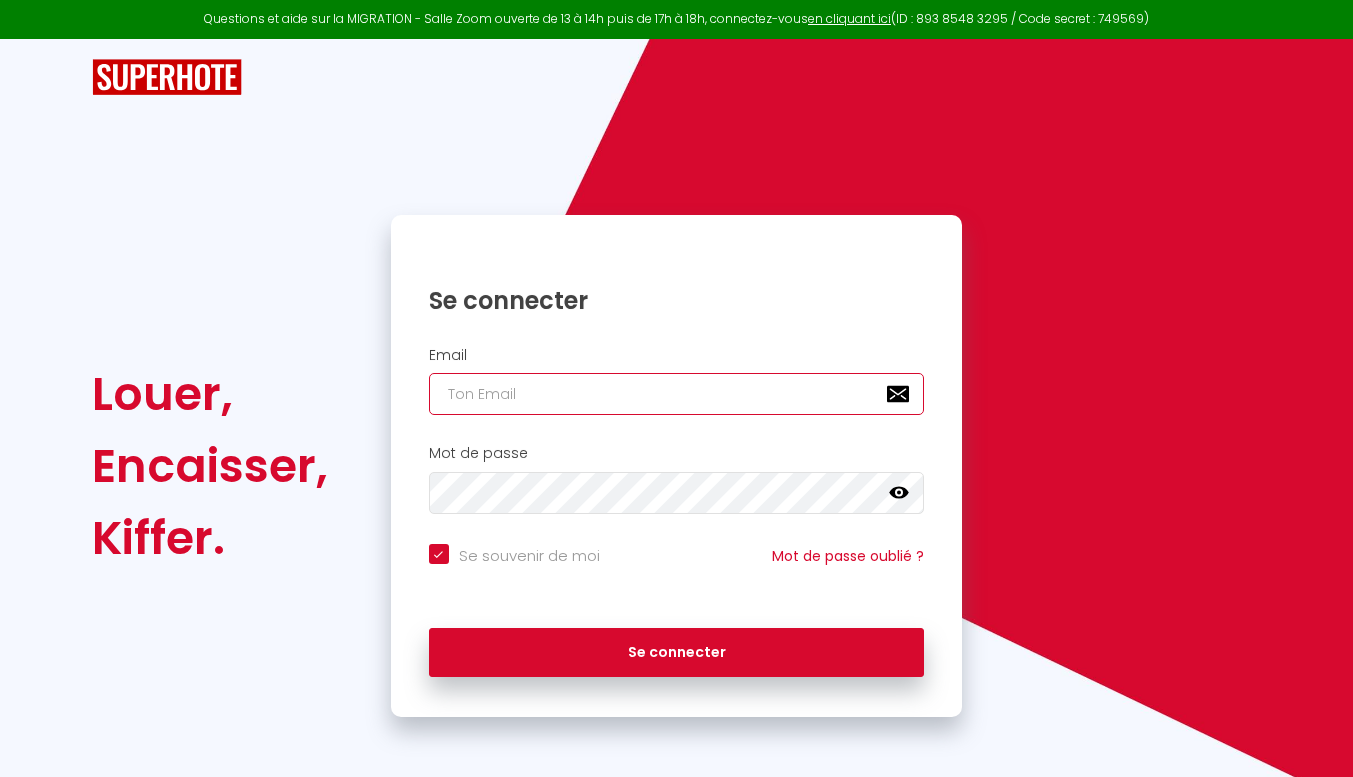 click at bounding box center (677, 394) 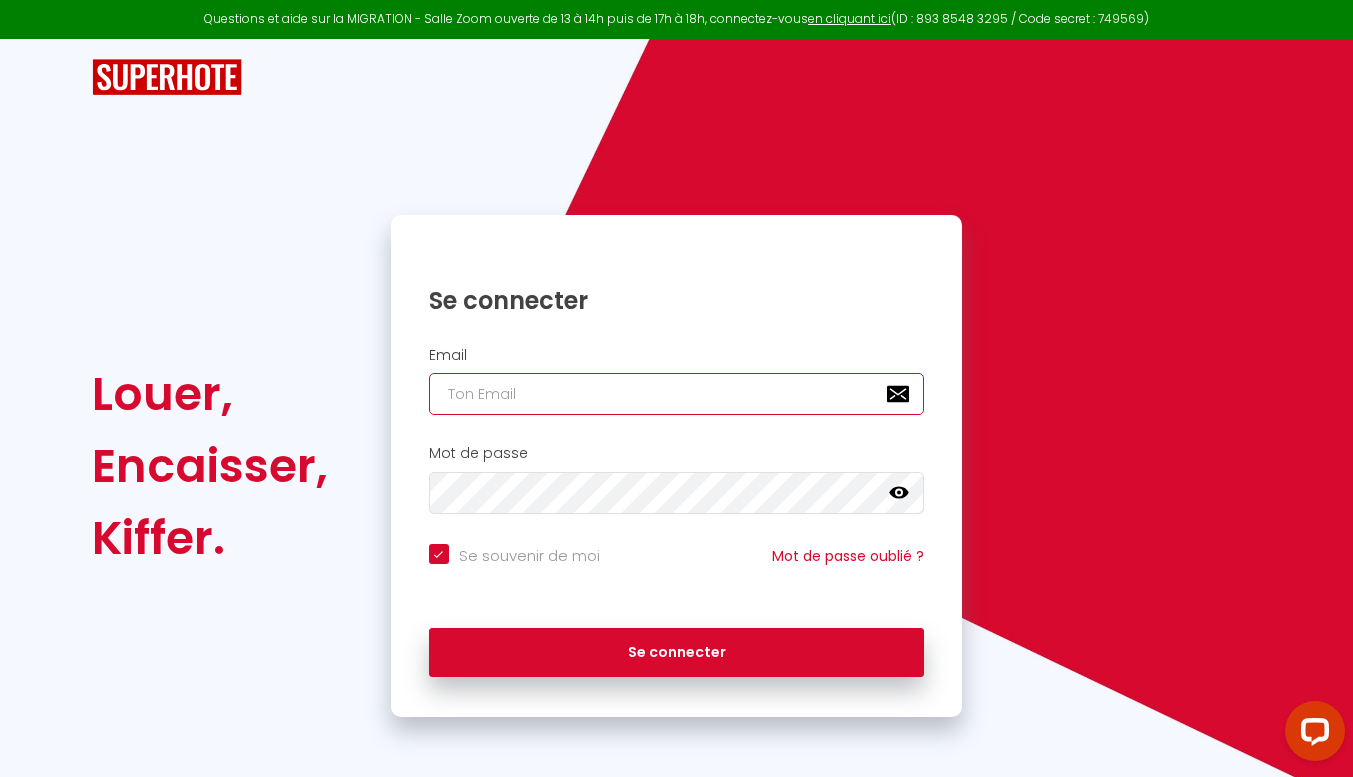 scroll, scrollTop: 0, scrollLeft: 0, axis: both 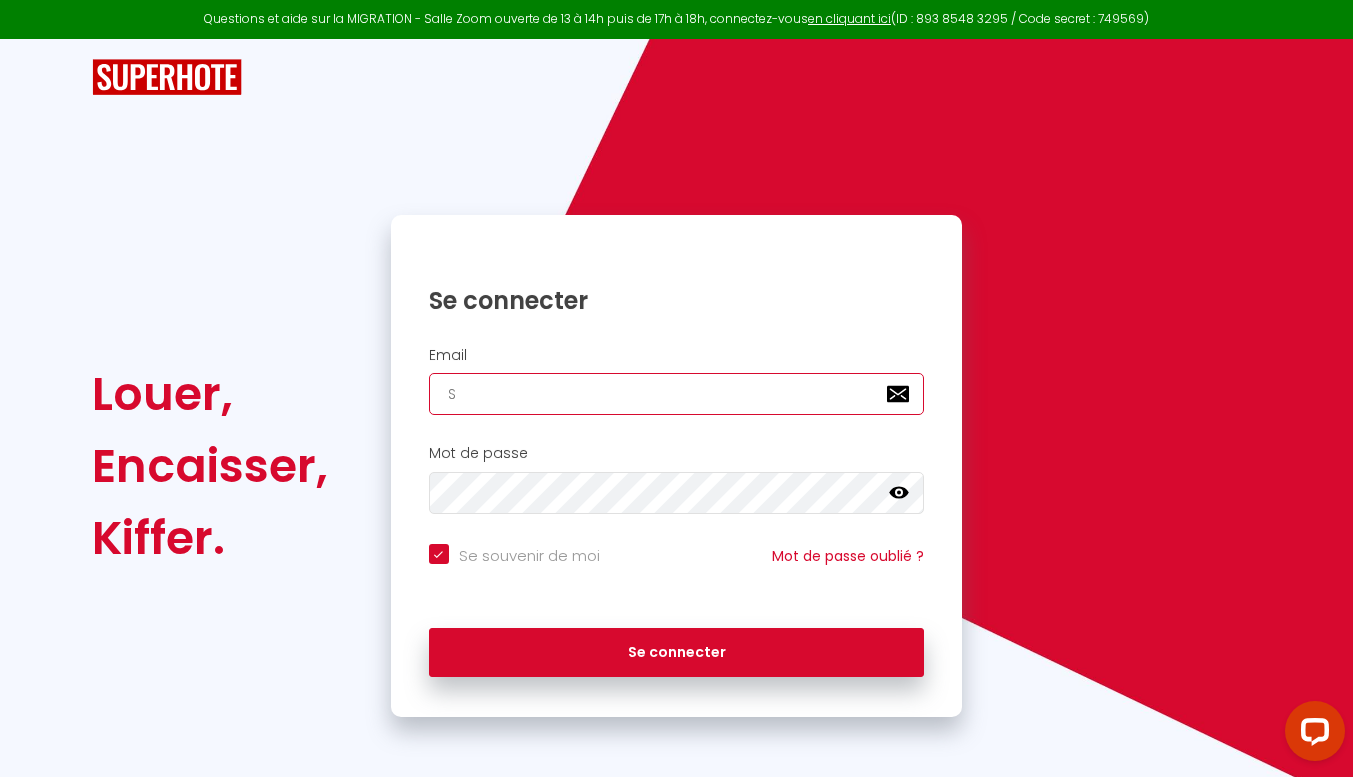 checkbox on "true" 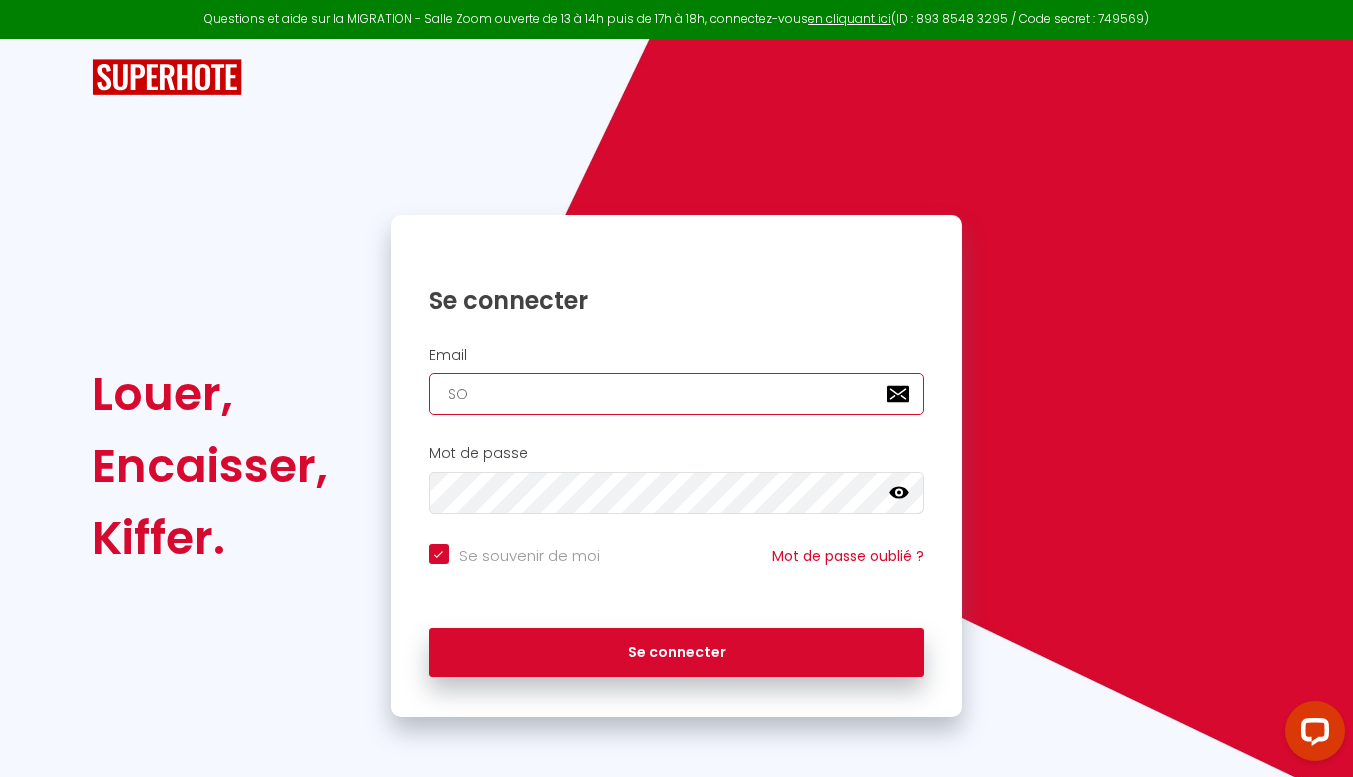 checkbox on "true" 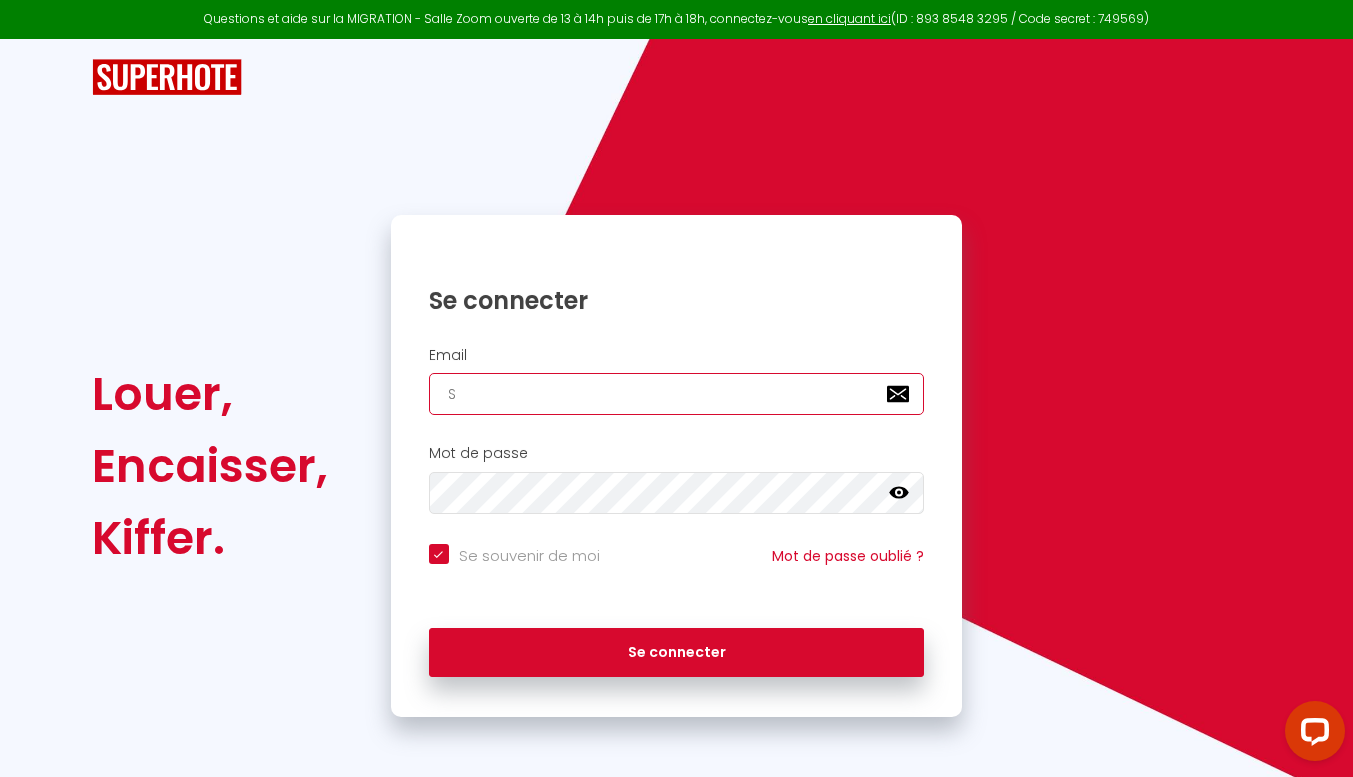 checkbox on "true" 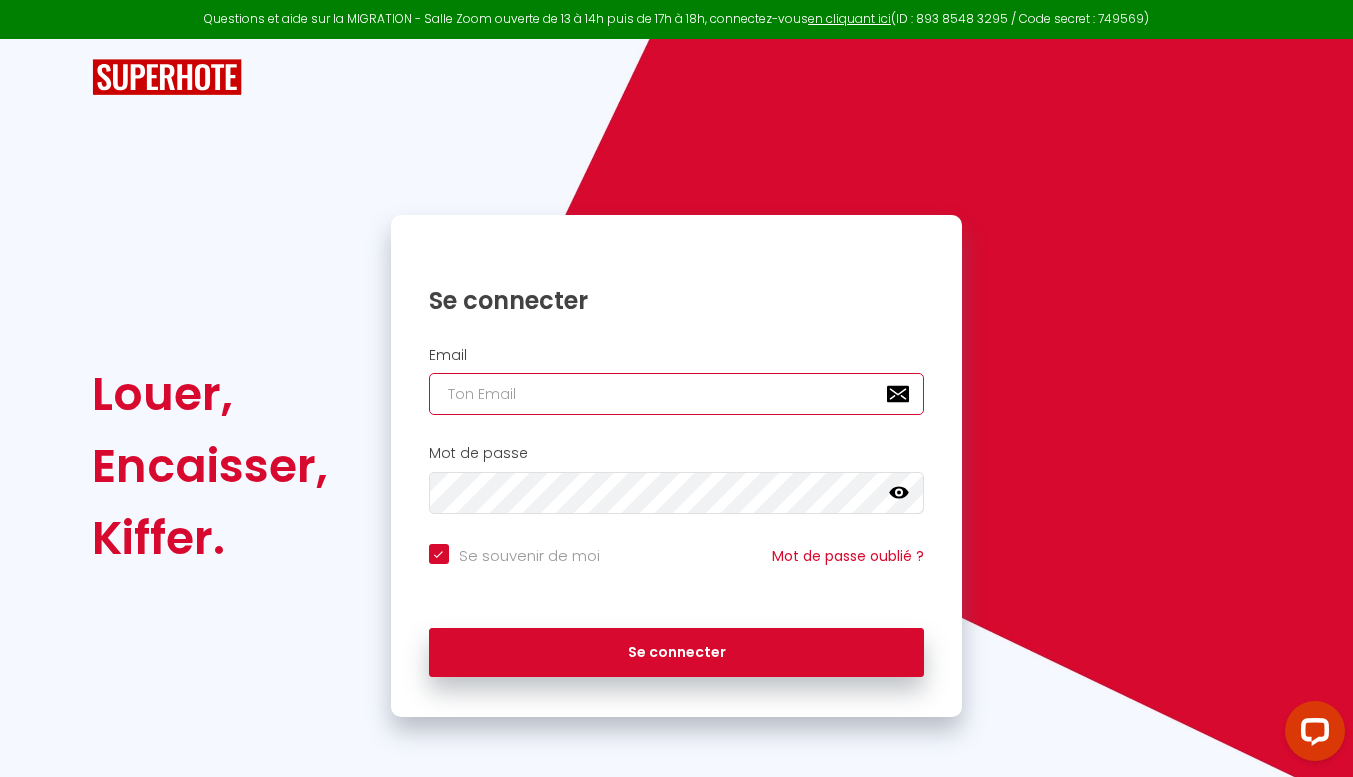 checkbox on "true" 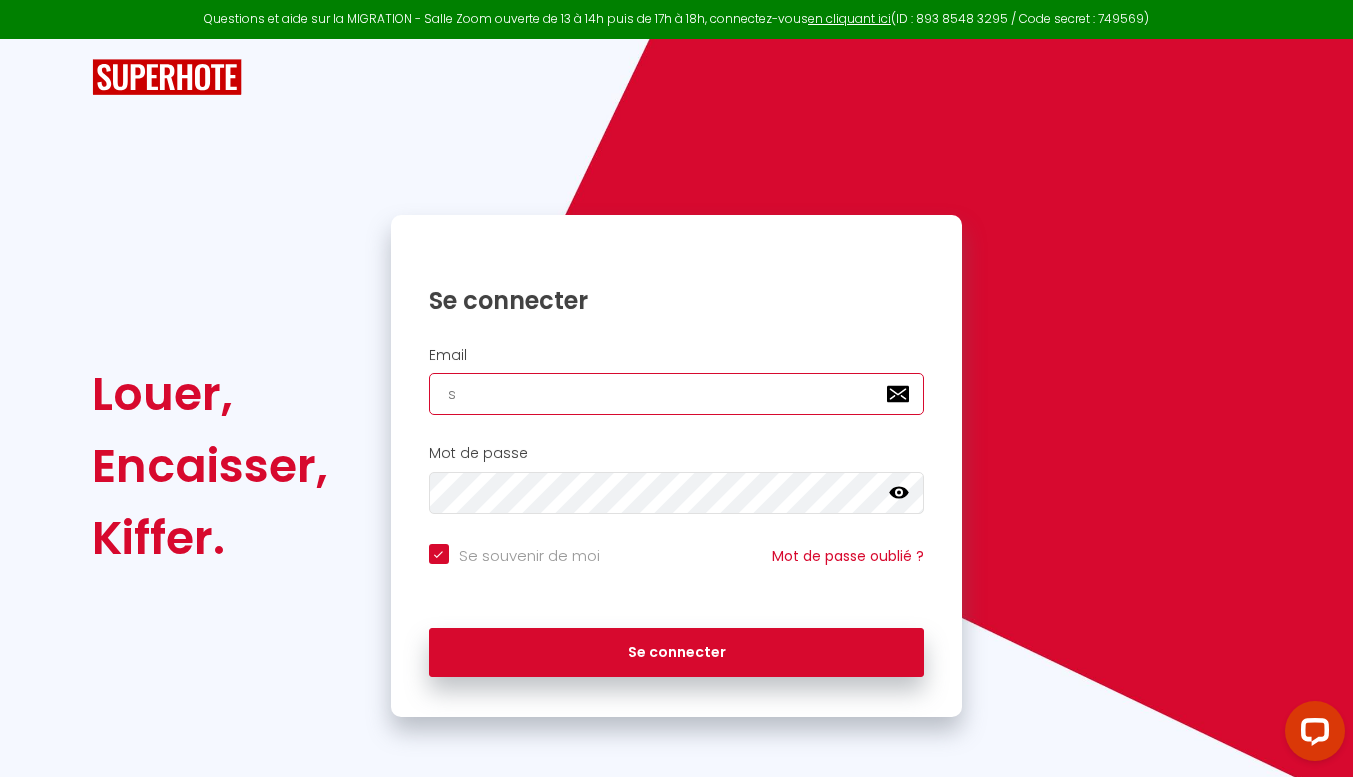 checkbox on "true" 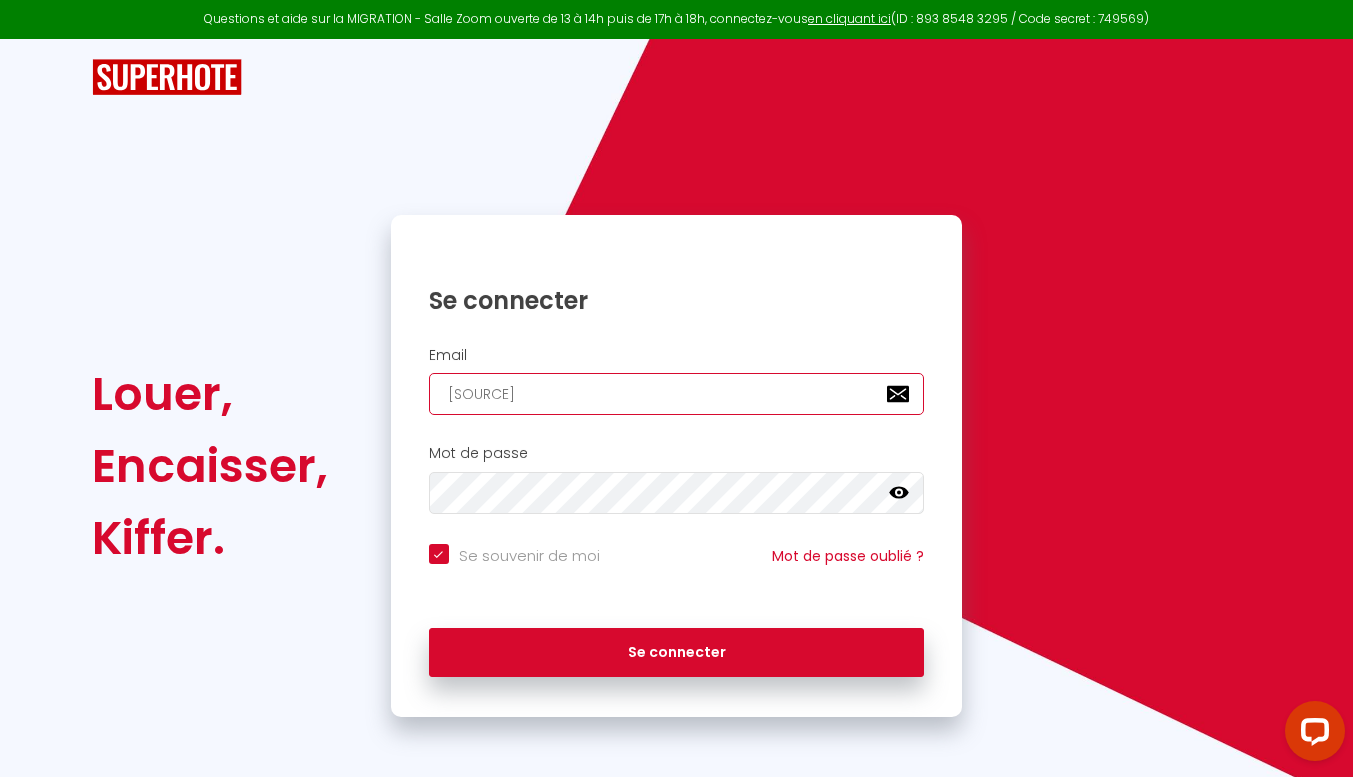 checkbox on "true" 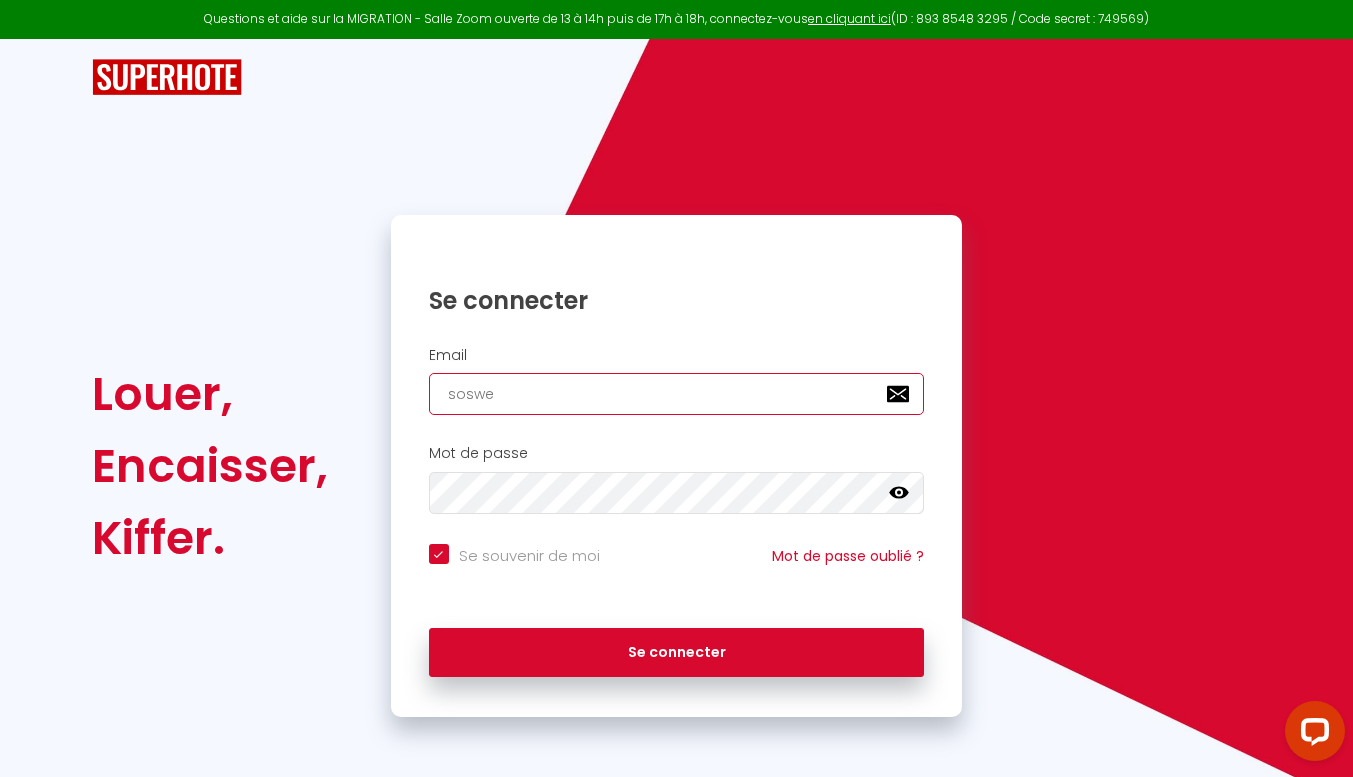 checkbox on "true" 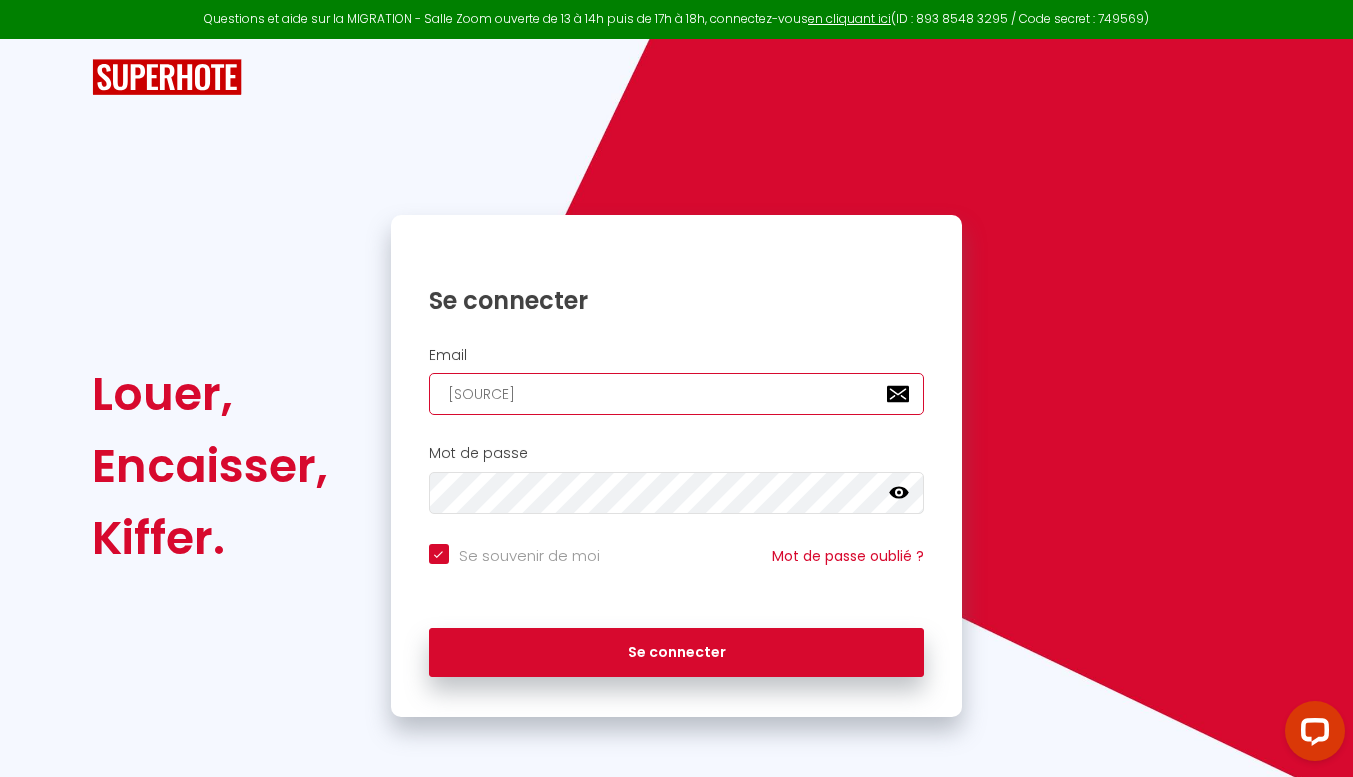 checkbox on "true" 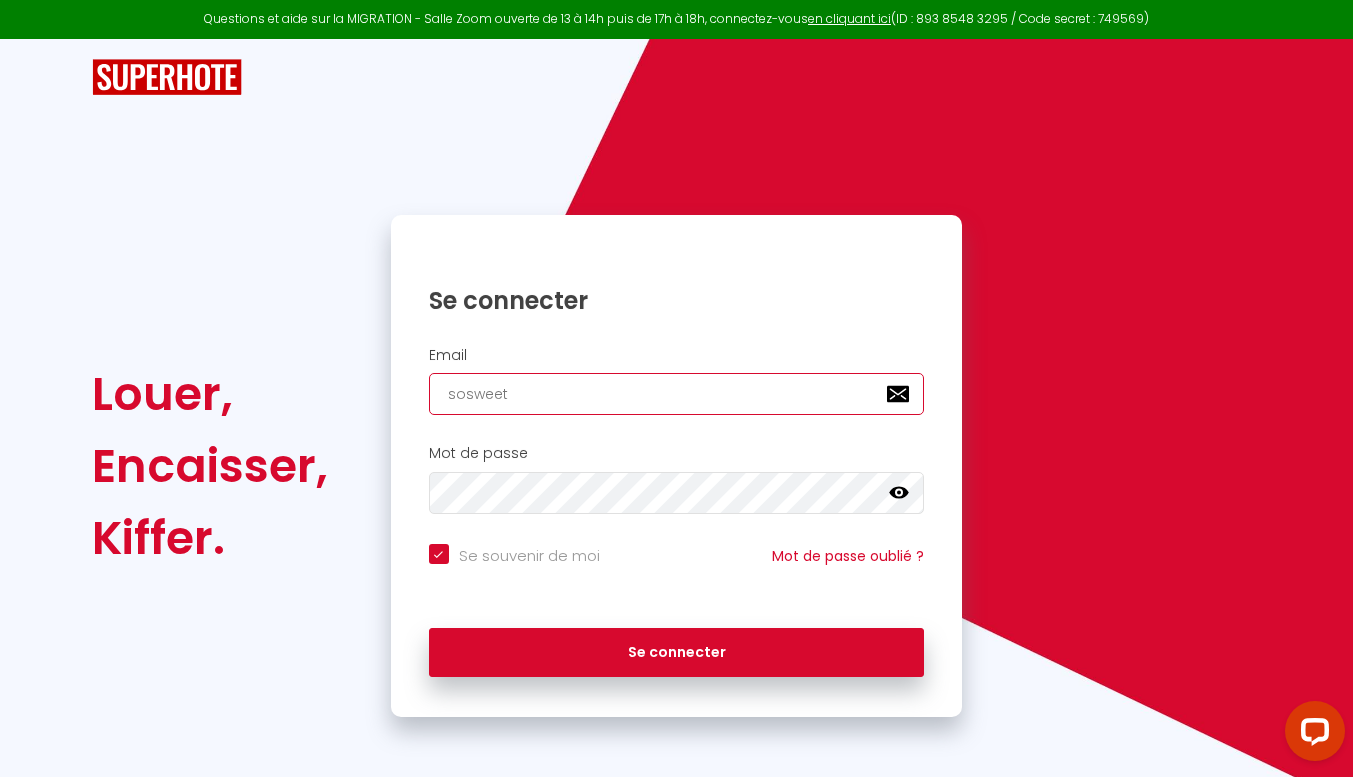 checkbox on "true" 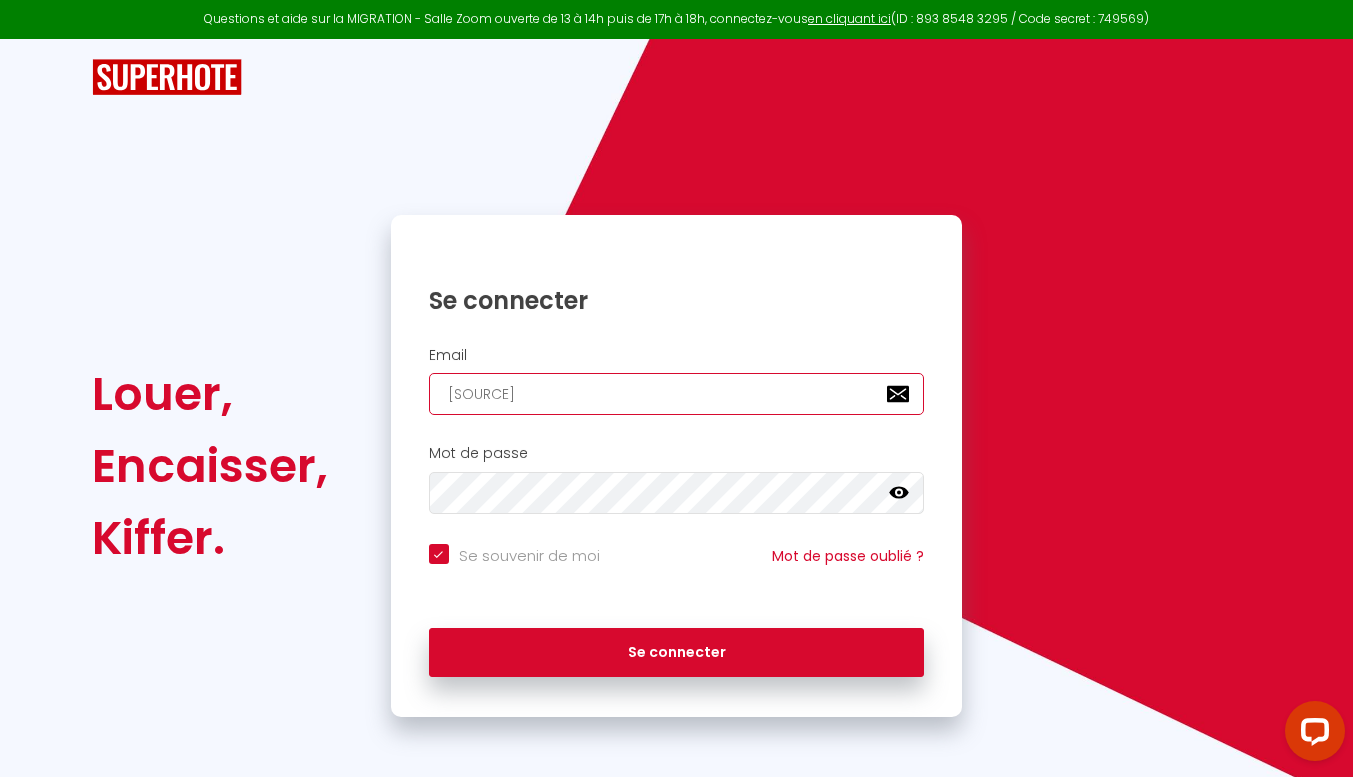checkbox on "true" 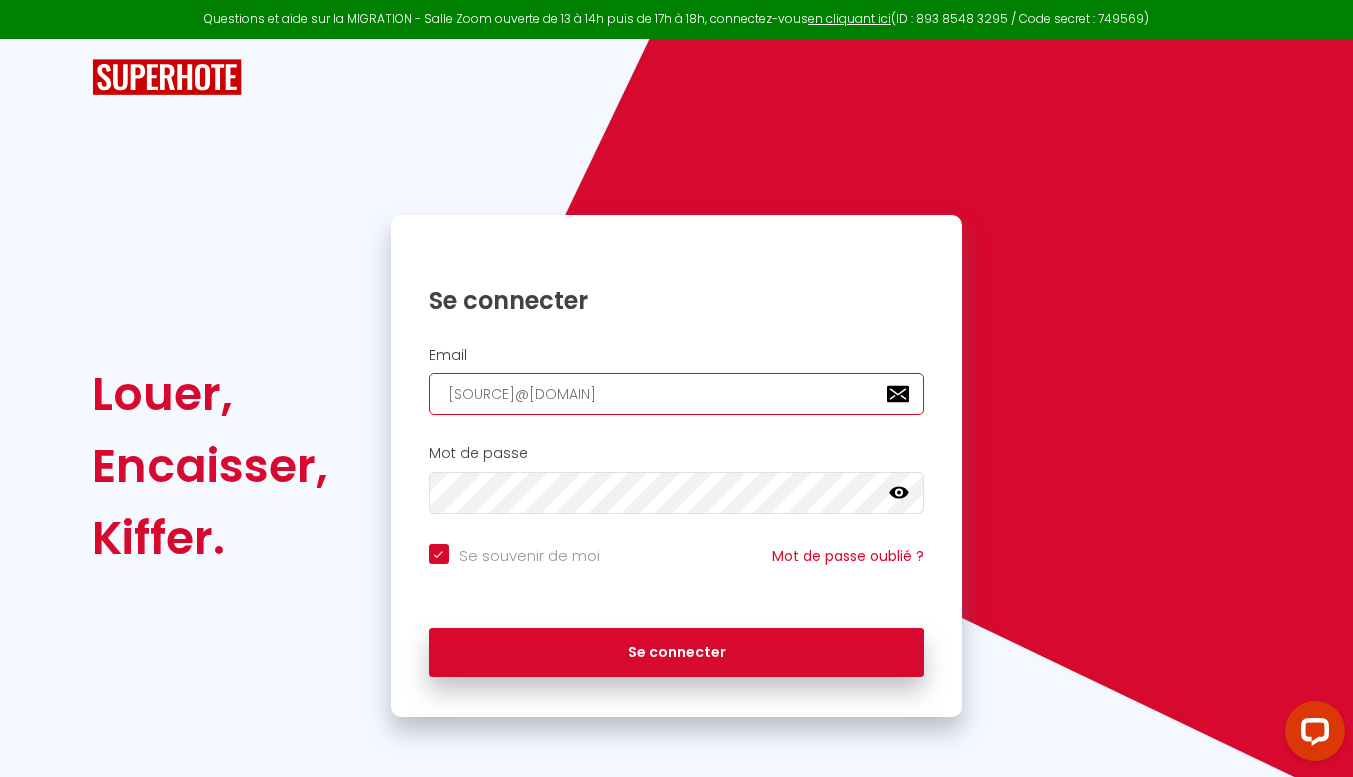 checkbox on "true" 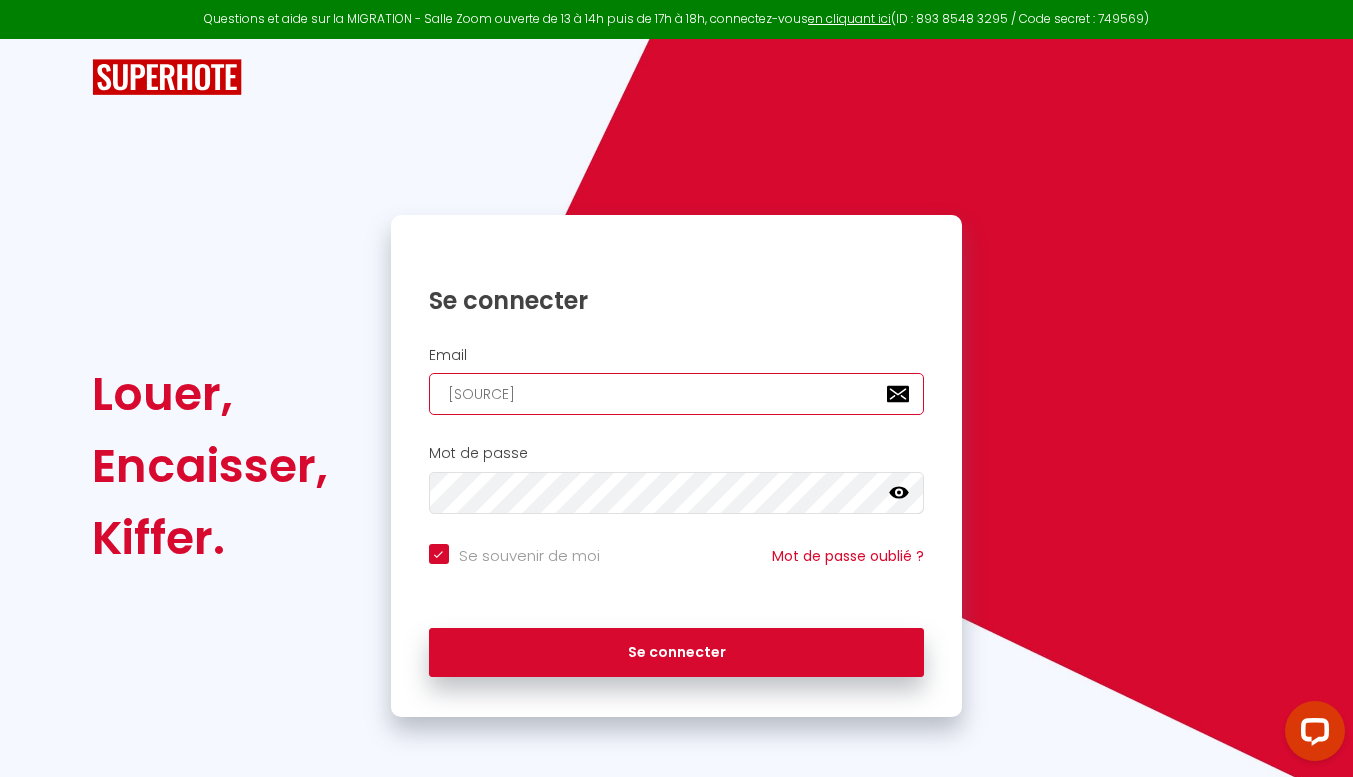 checkbox on "true" 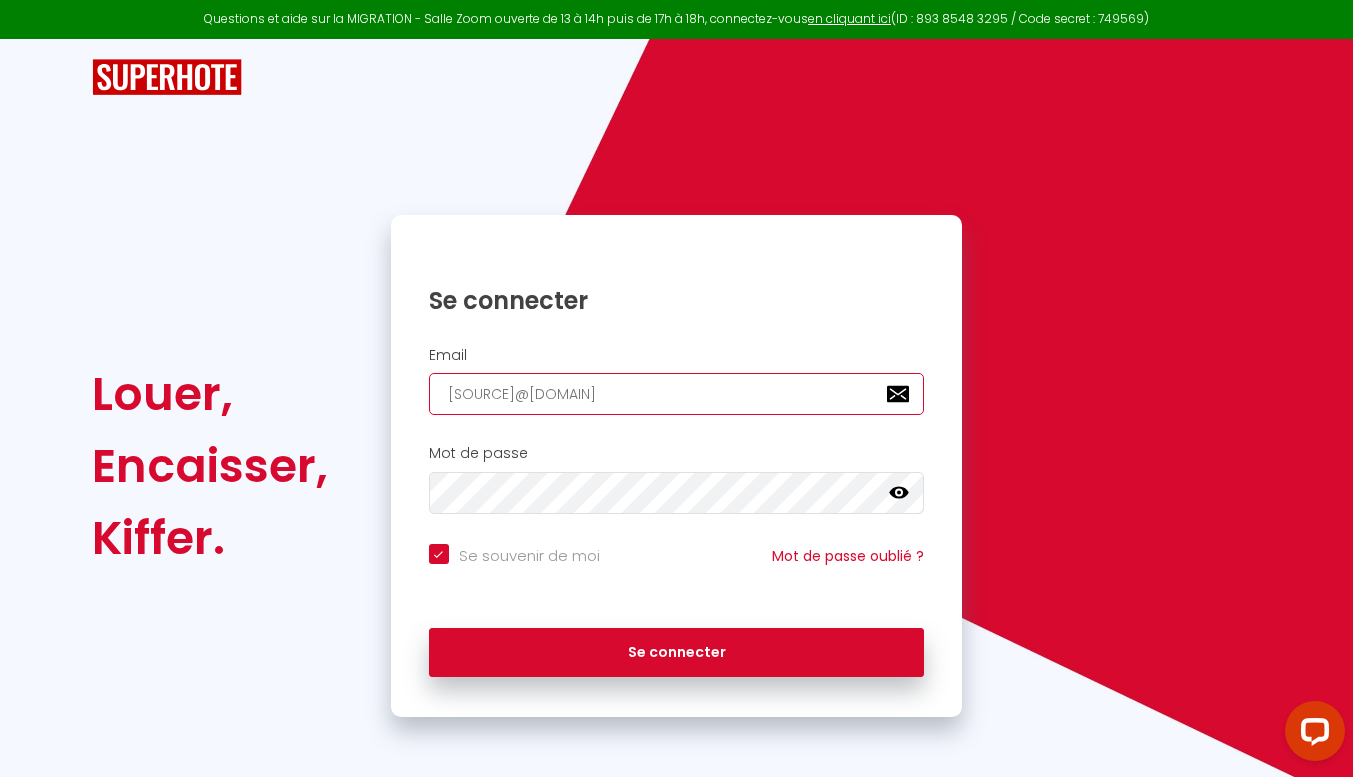 checkbox on "true" 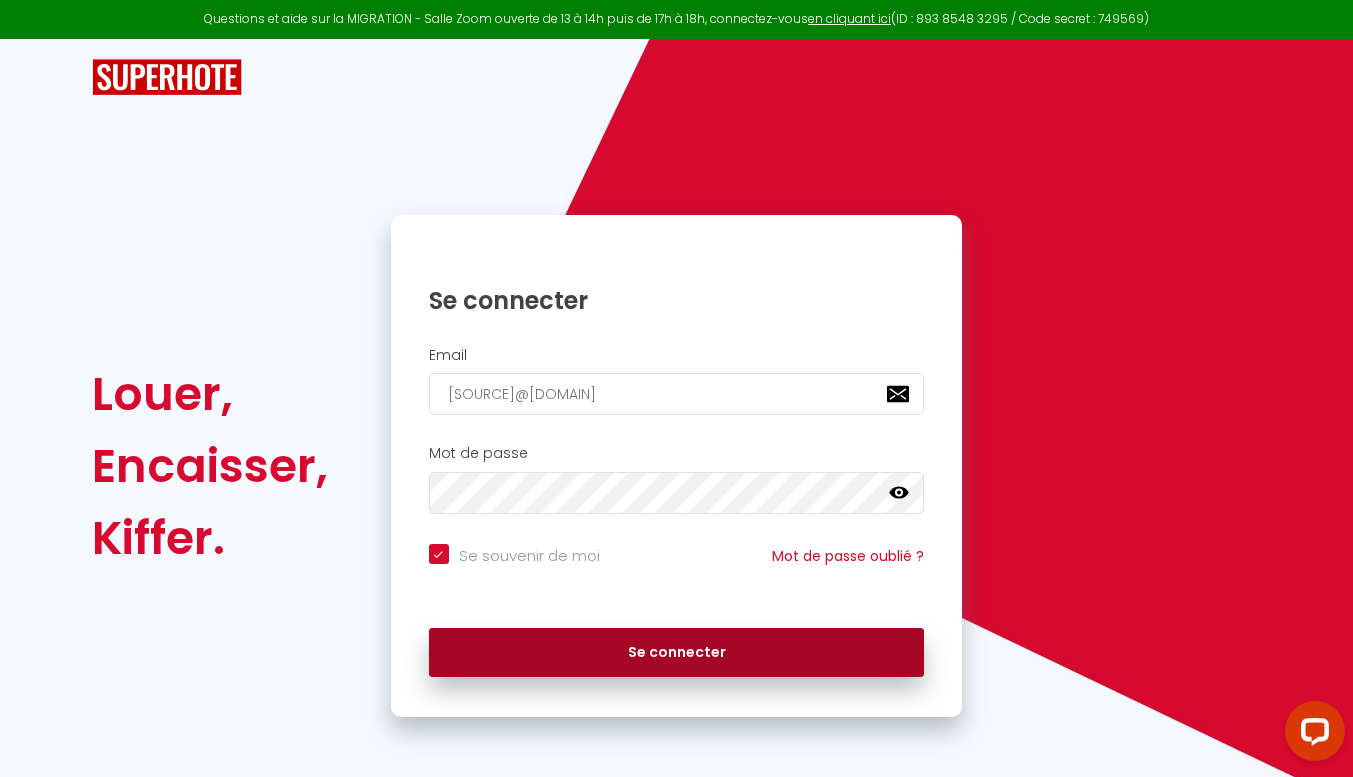 click on "Se connecter" at bounding box center [677, 653] 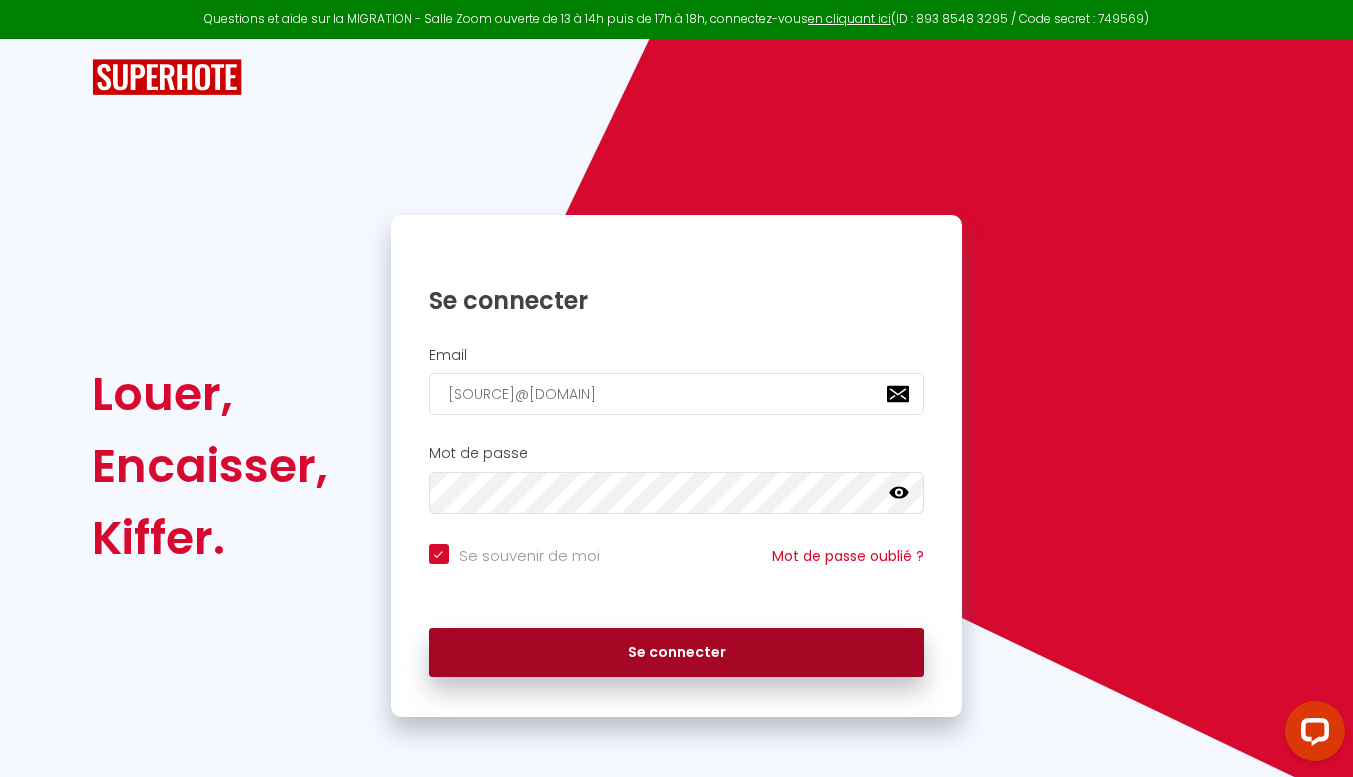 click on "Se connecter" at bounding box center (677, 653) 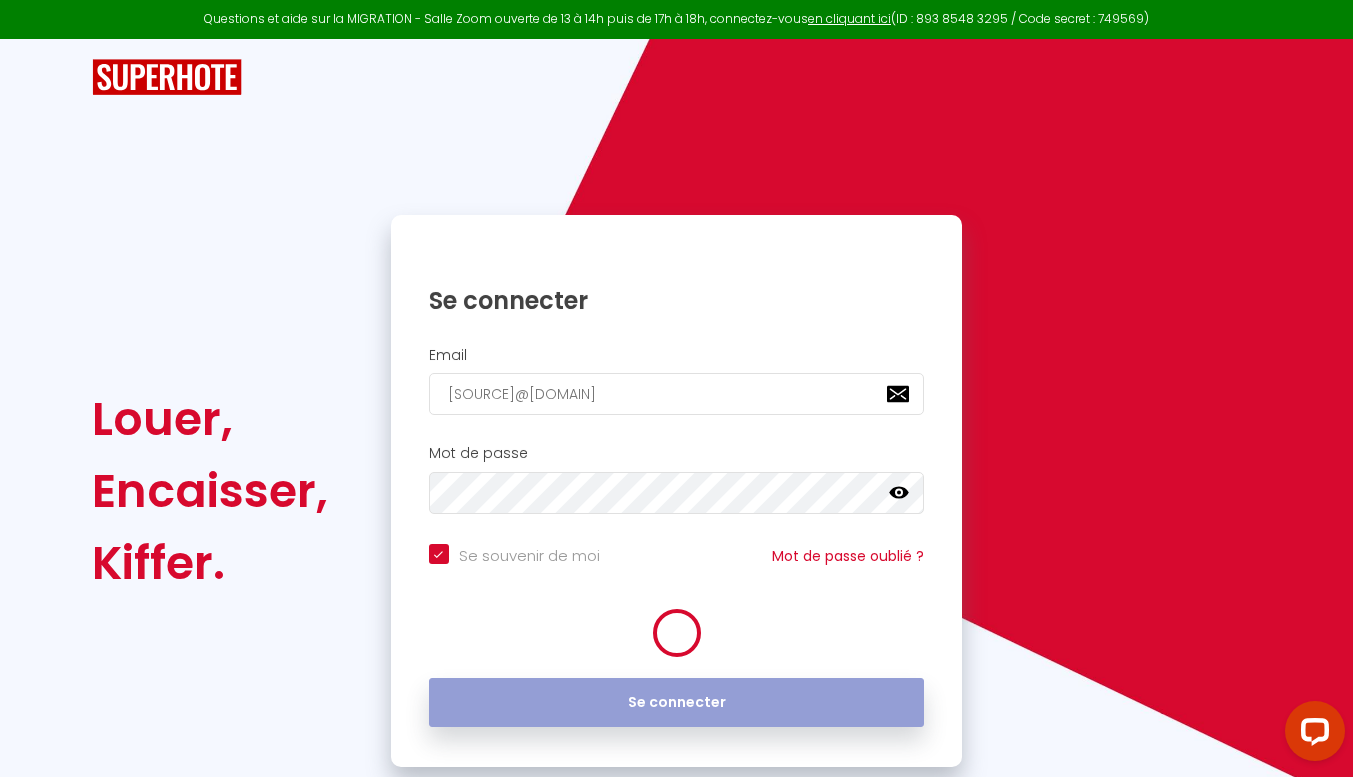 checkbox on "true" 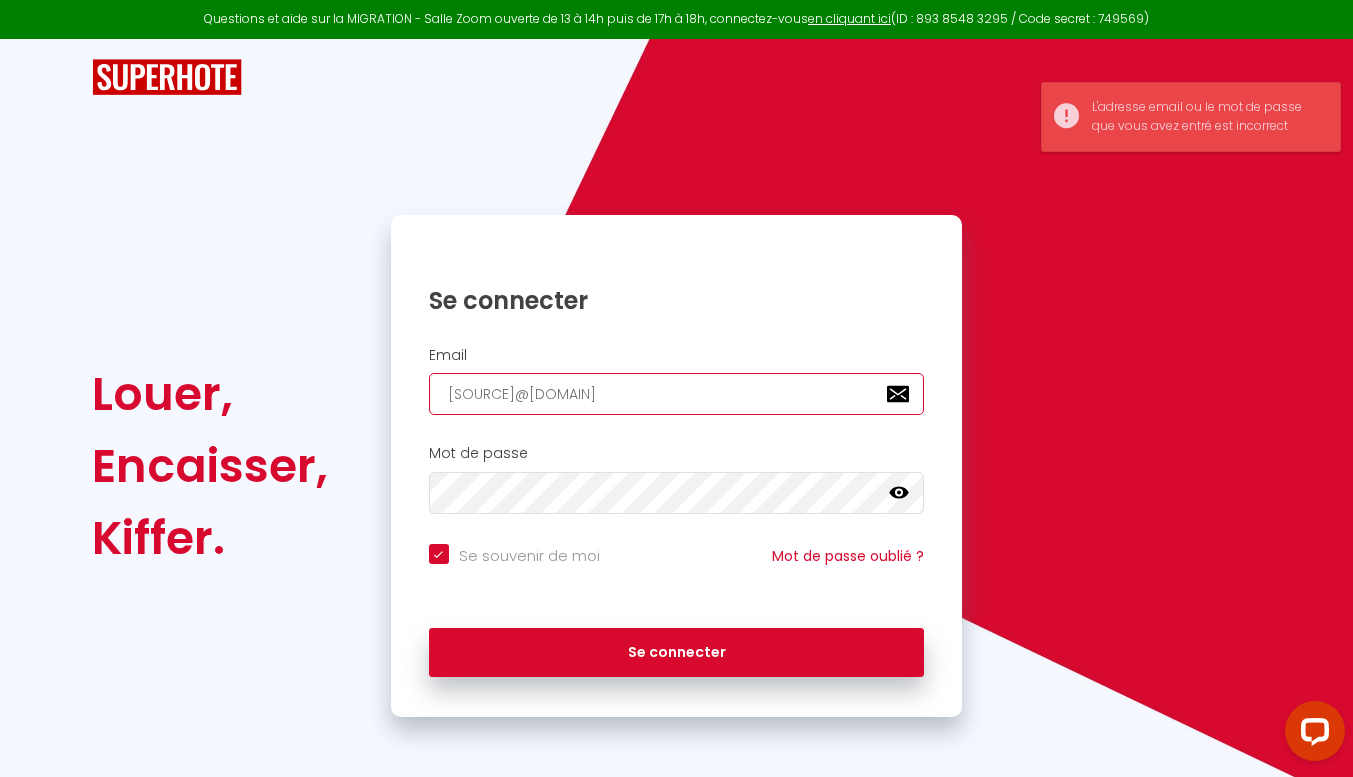 click on "[SOURCE]@[DOMAIN]" at bounding box center [677, 394] 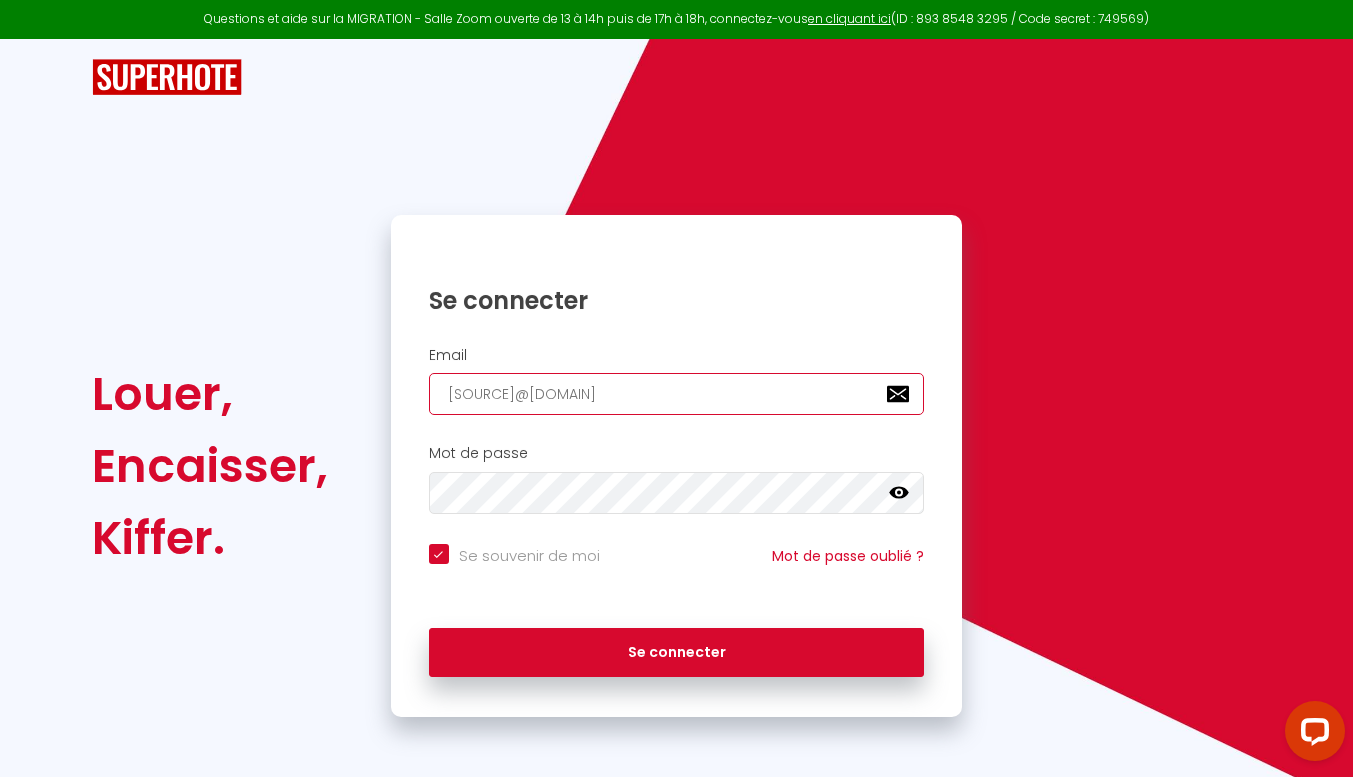 type on "[SOURCE]@[DOMAIN]" 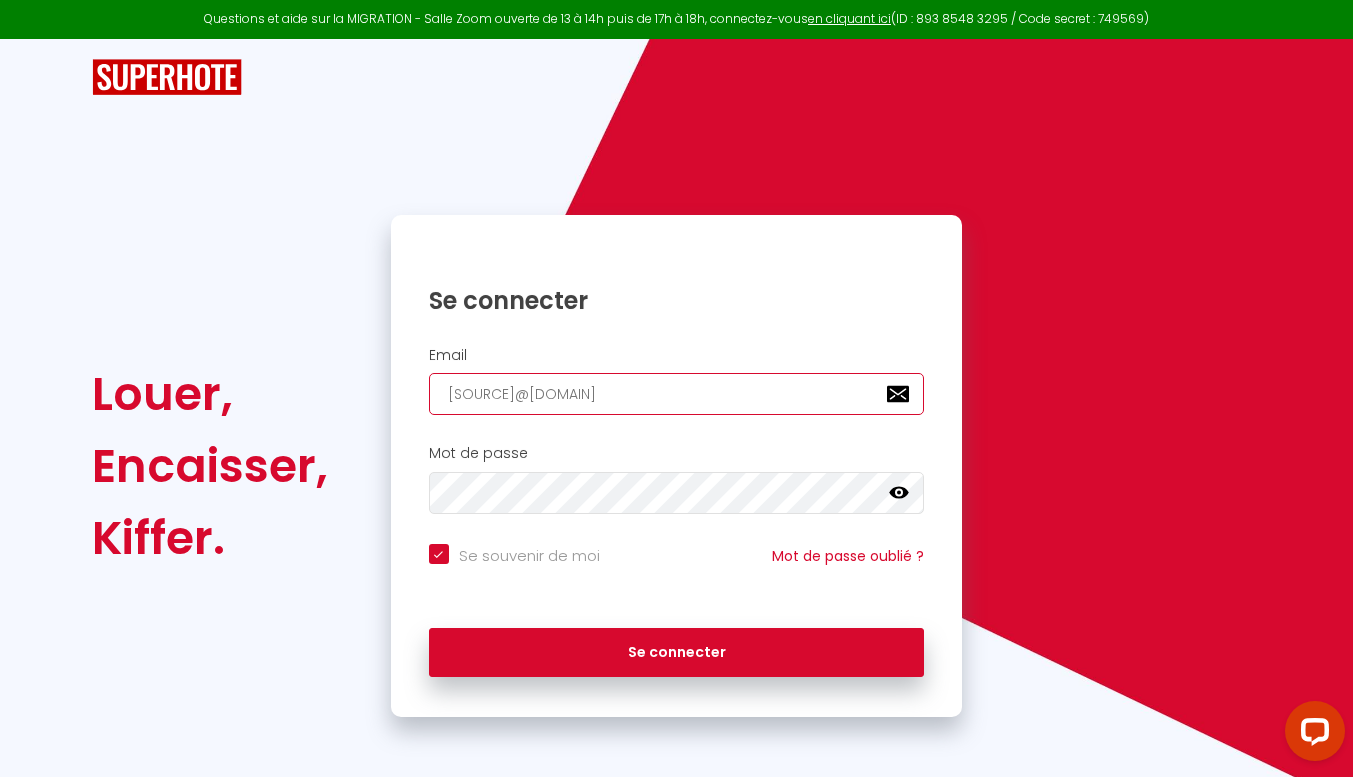 type on "[SOURCE]@[DOMAIN]" 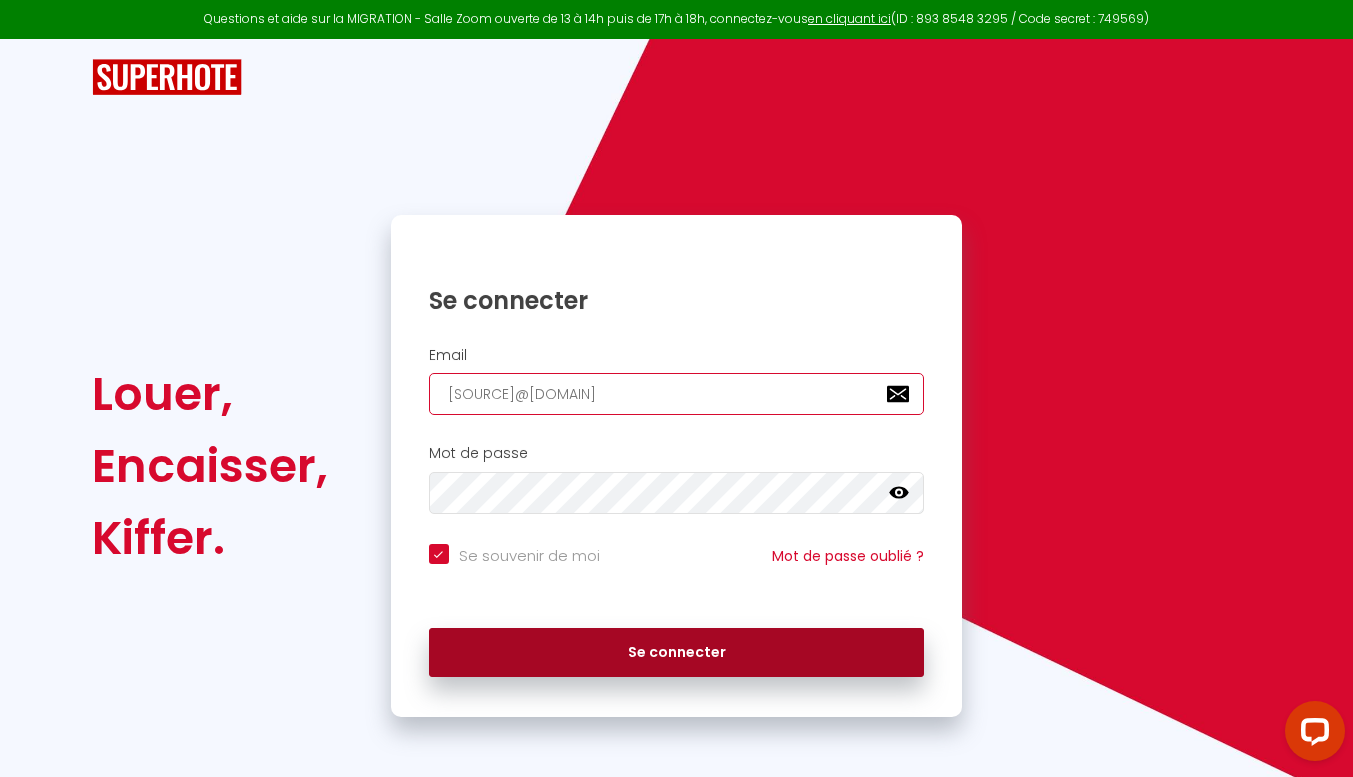 type on "[SOURCE]@[DOMAIN]" 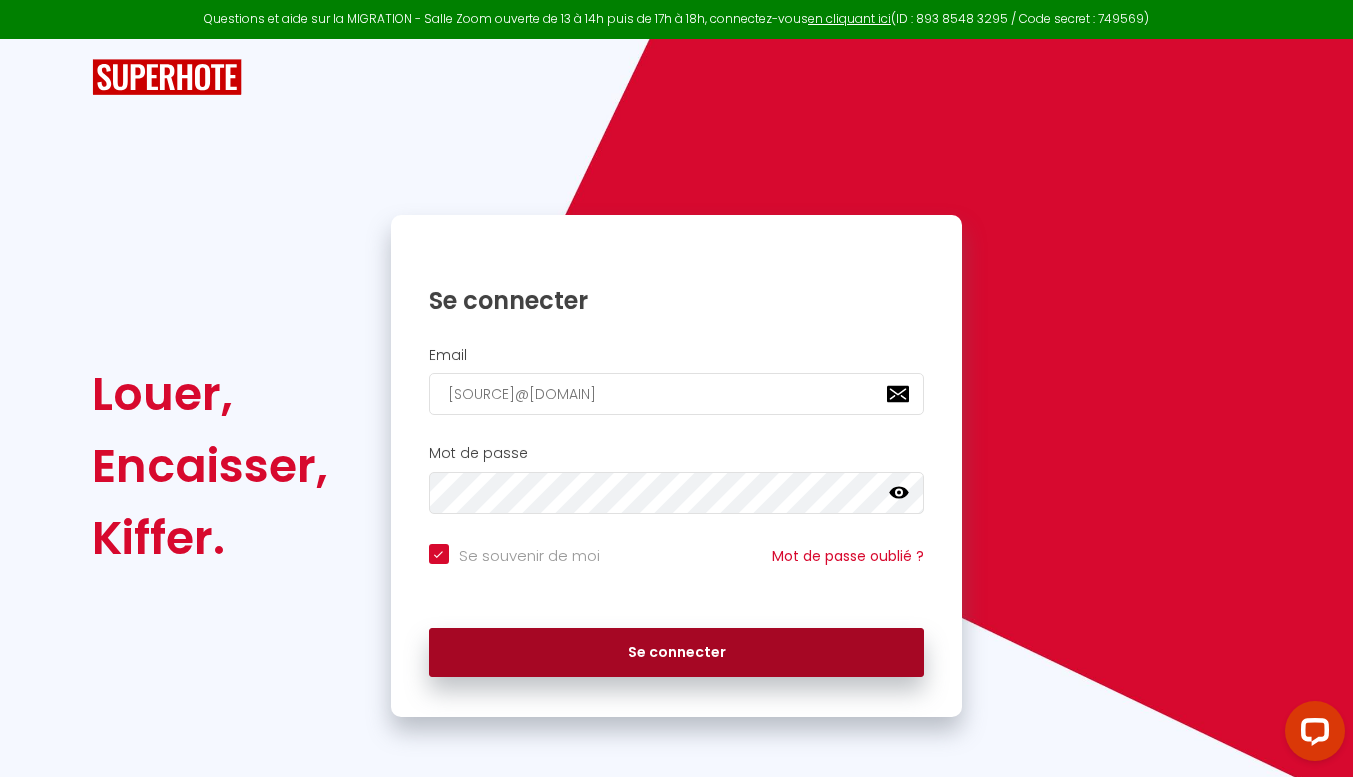 click on "Se connecter" at bounding box center [677, 653] 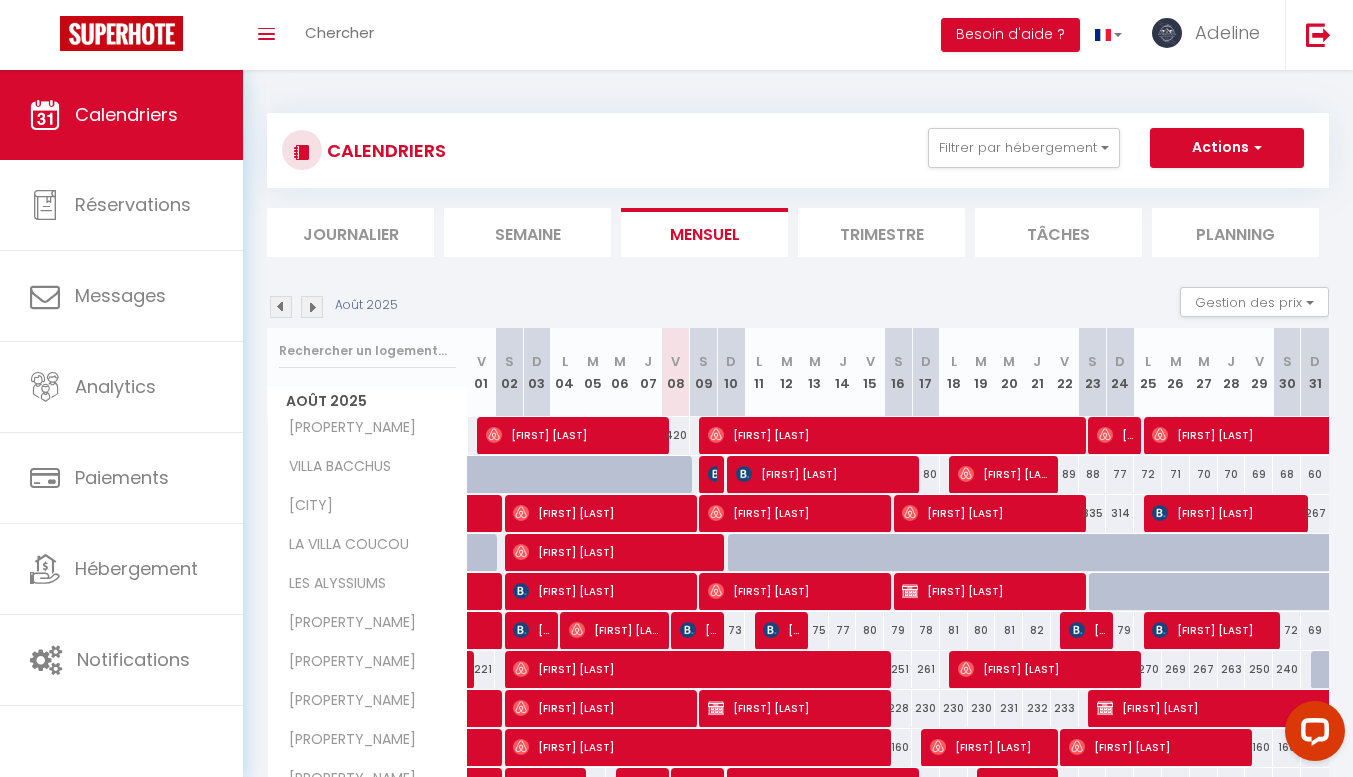 scroll, scrollTop: 161, scrollLeft: 0, axis: vertical 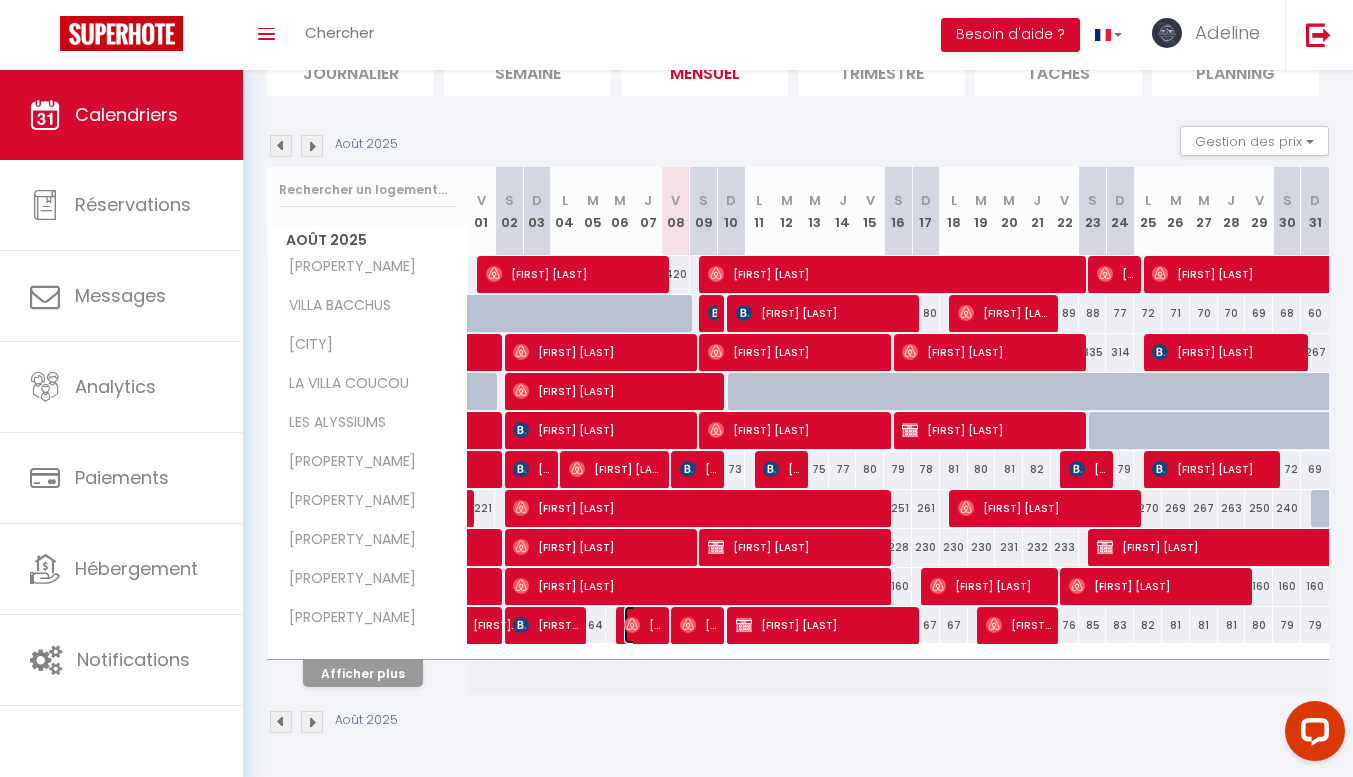 click on "[FIRST] [LAST]" at bounding box center (642, 625) 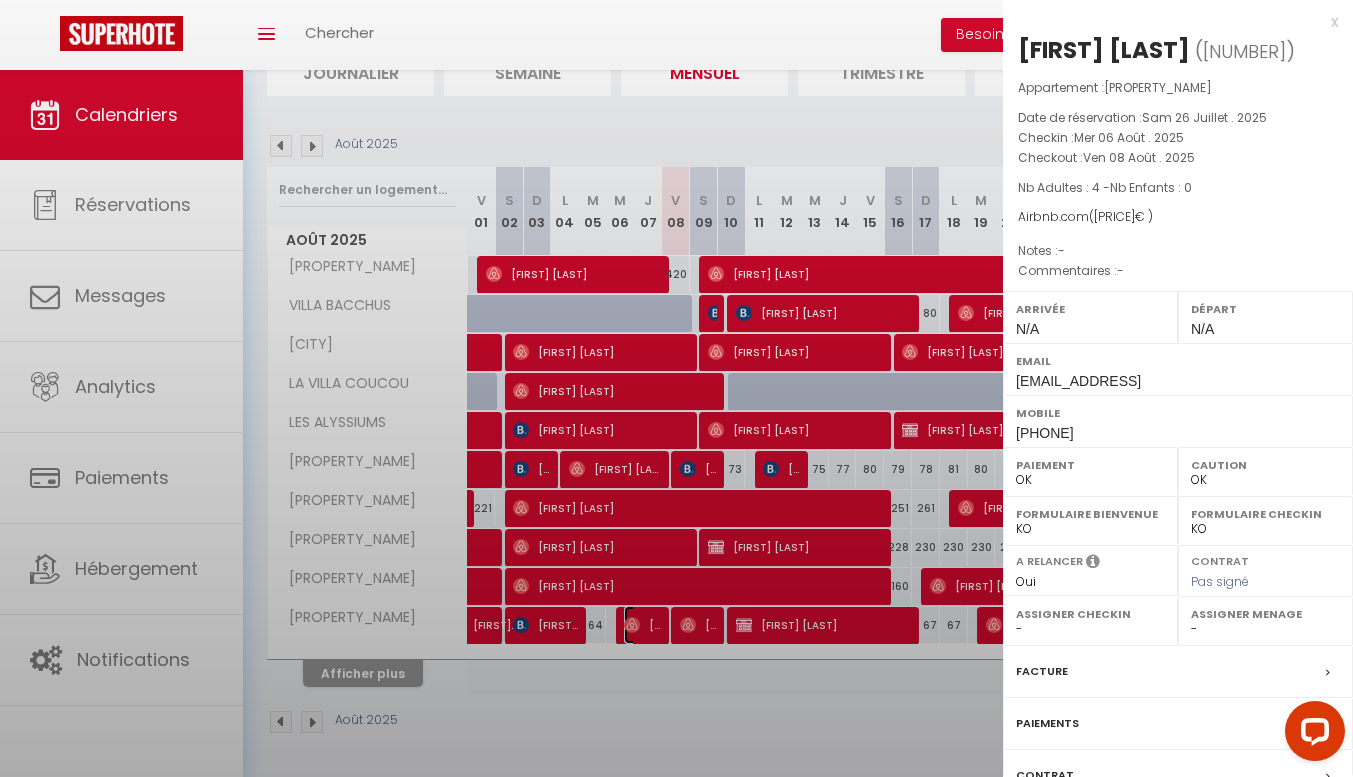 select on "[NUMBER]" 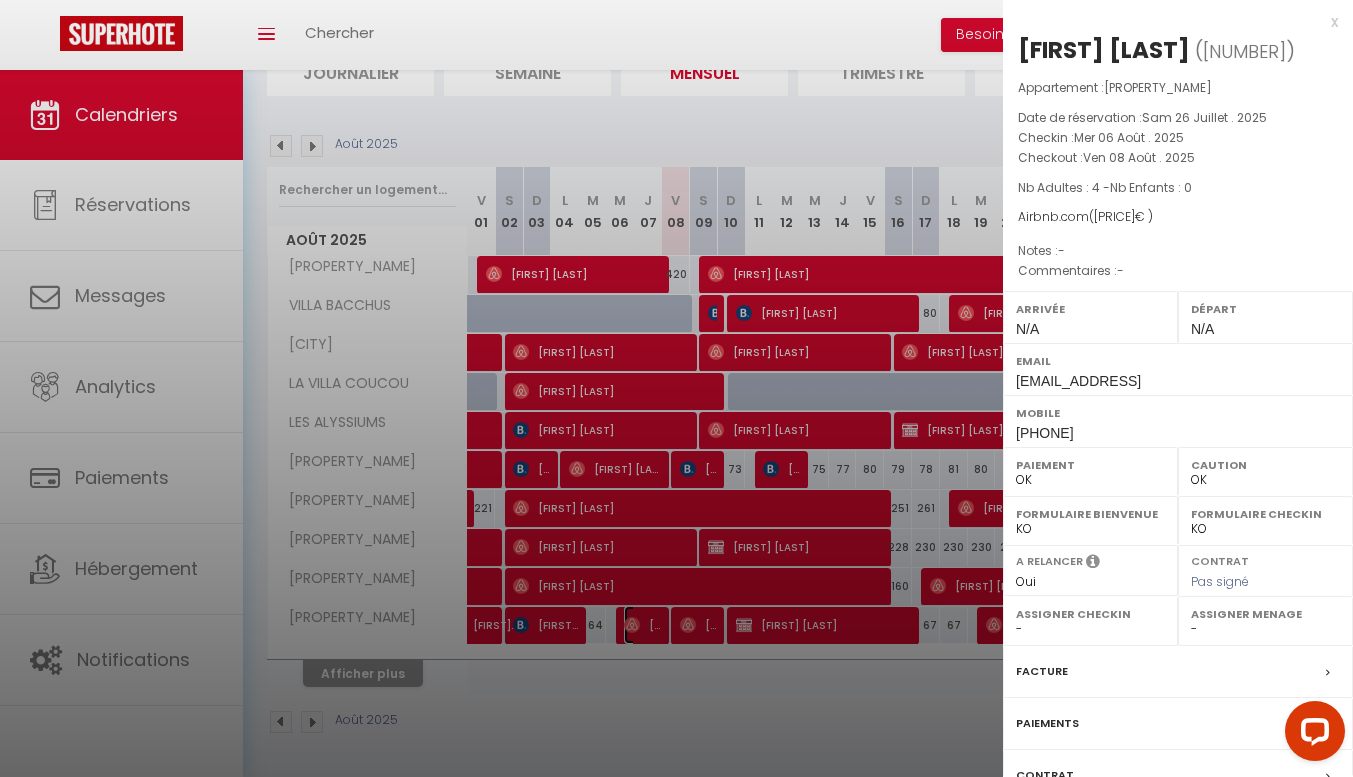 scroll, scrollTop: 155, scrollLeft: 0, axis: vertical 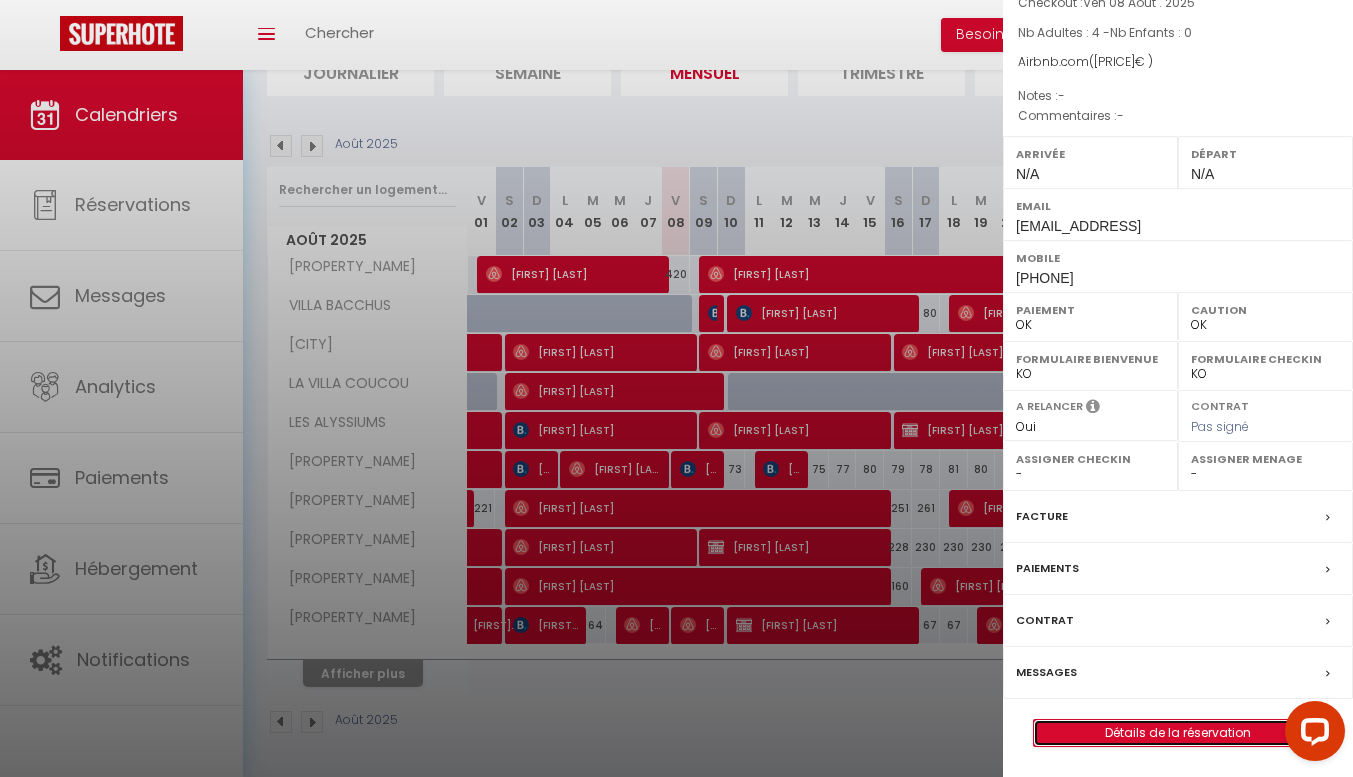click on "Détails de la réservation" at bounding box center [1178, 733] 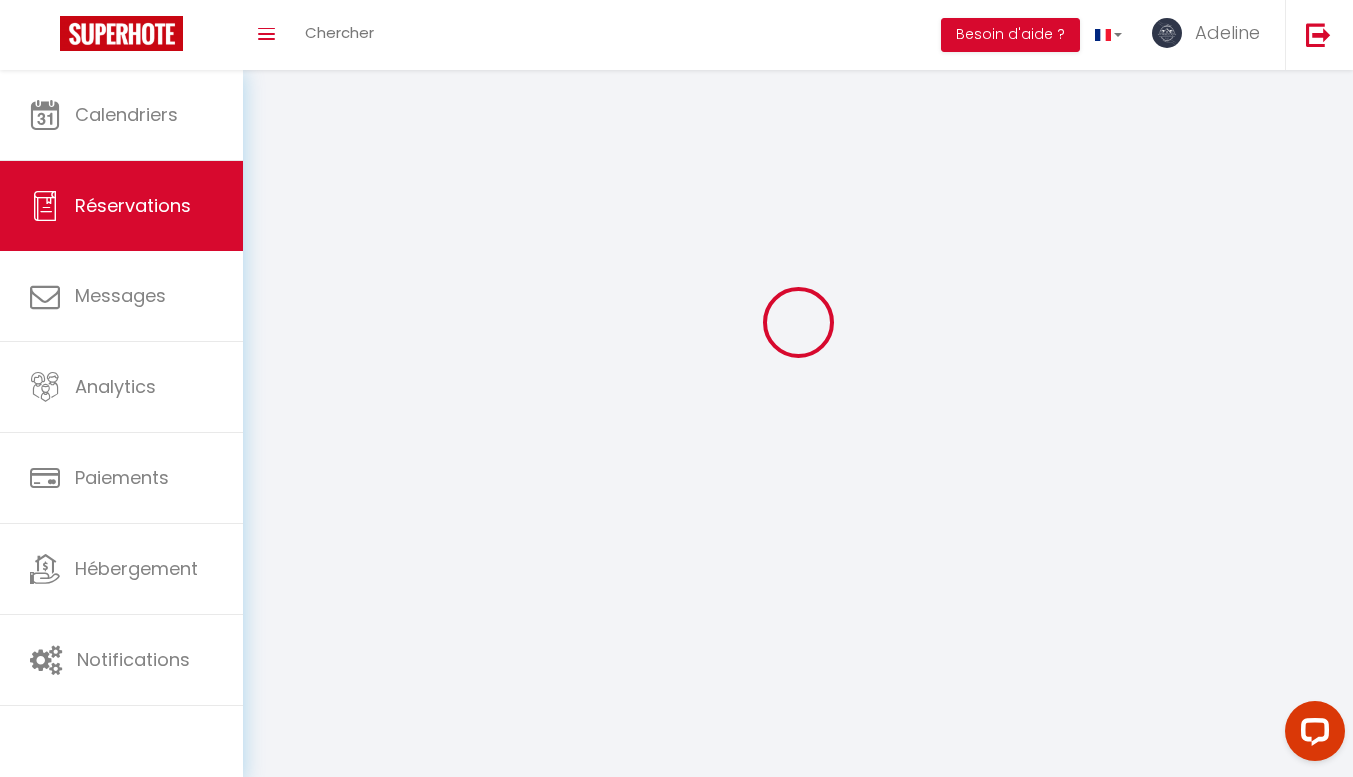 scroll, scrollTop: 0, scrollLeft: 0, axis: both 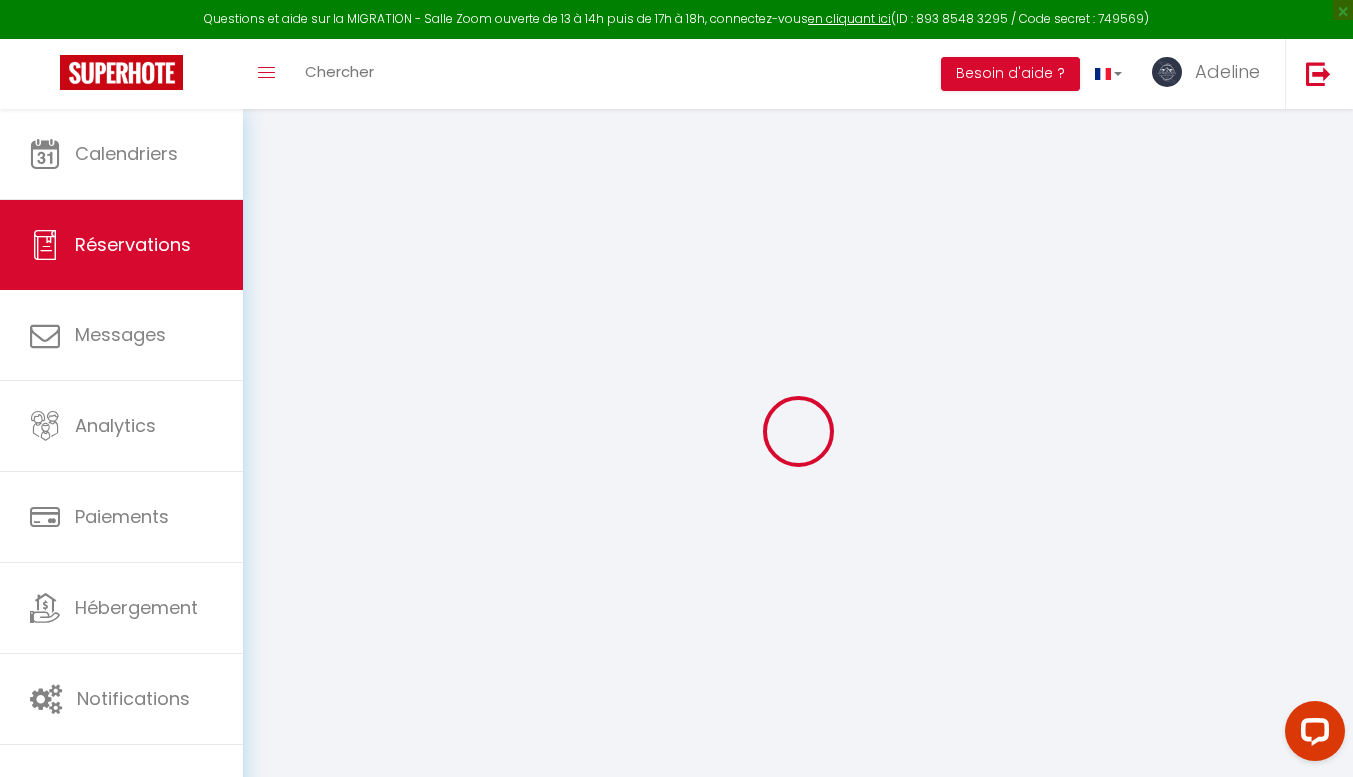 select 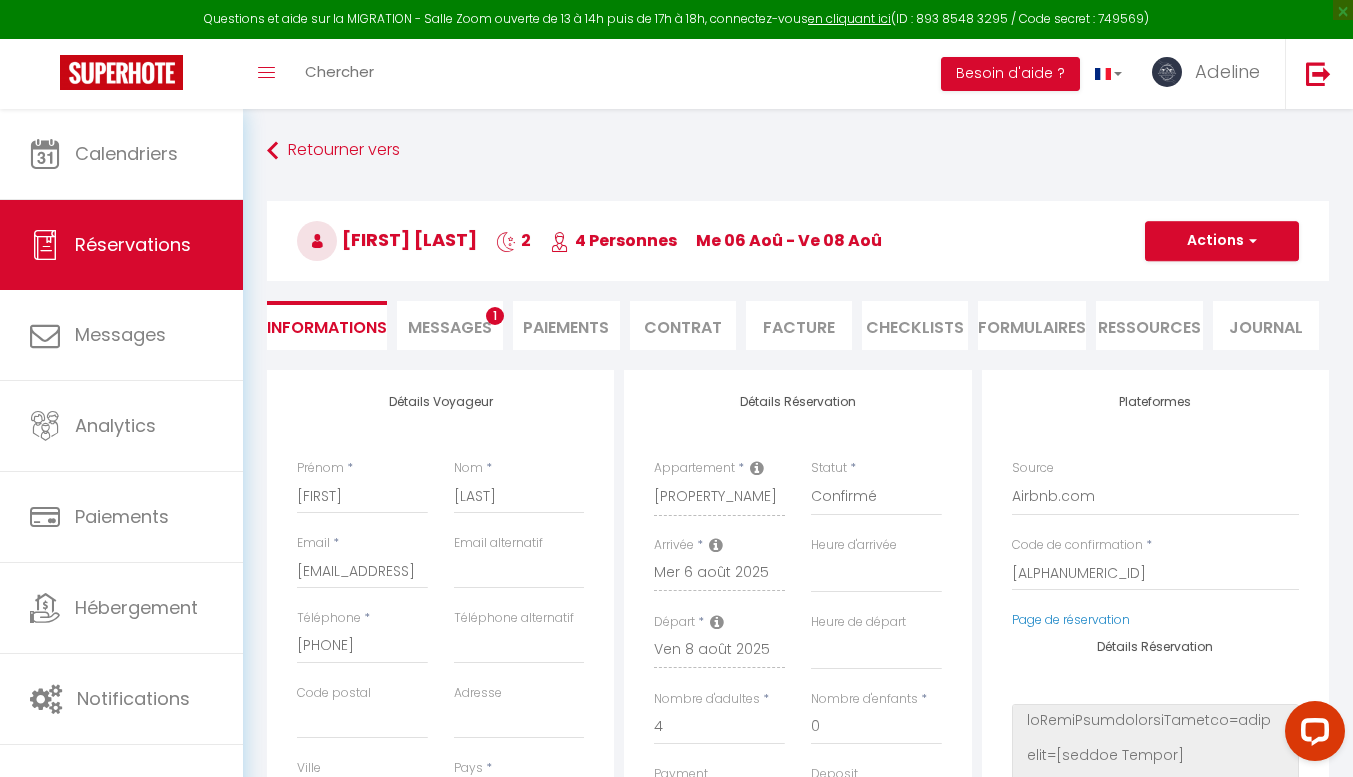select 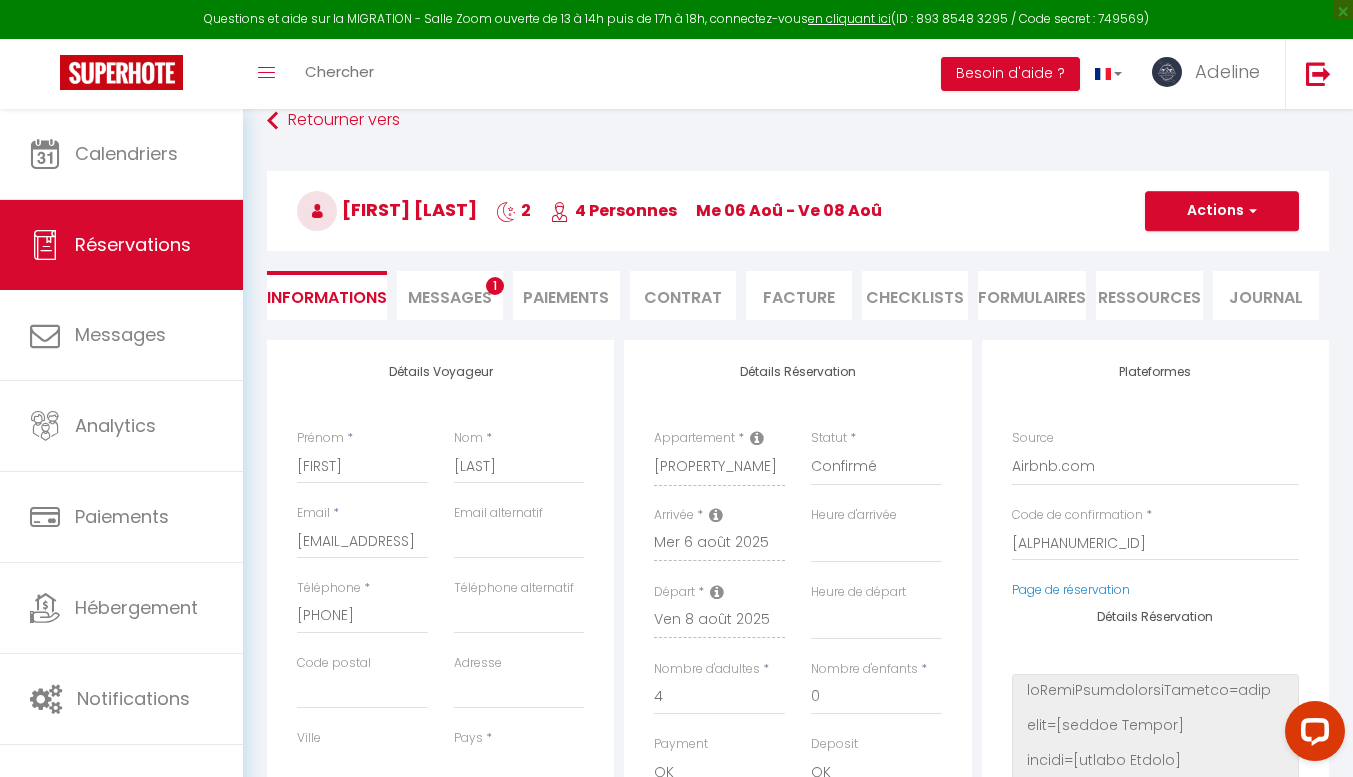 scroll, scrollTop: 0, scrollLeft: 0, axis: both 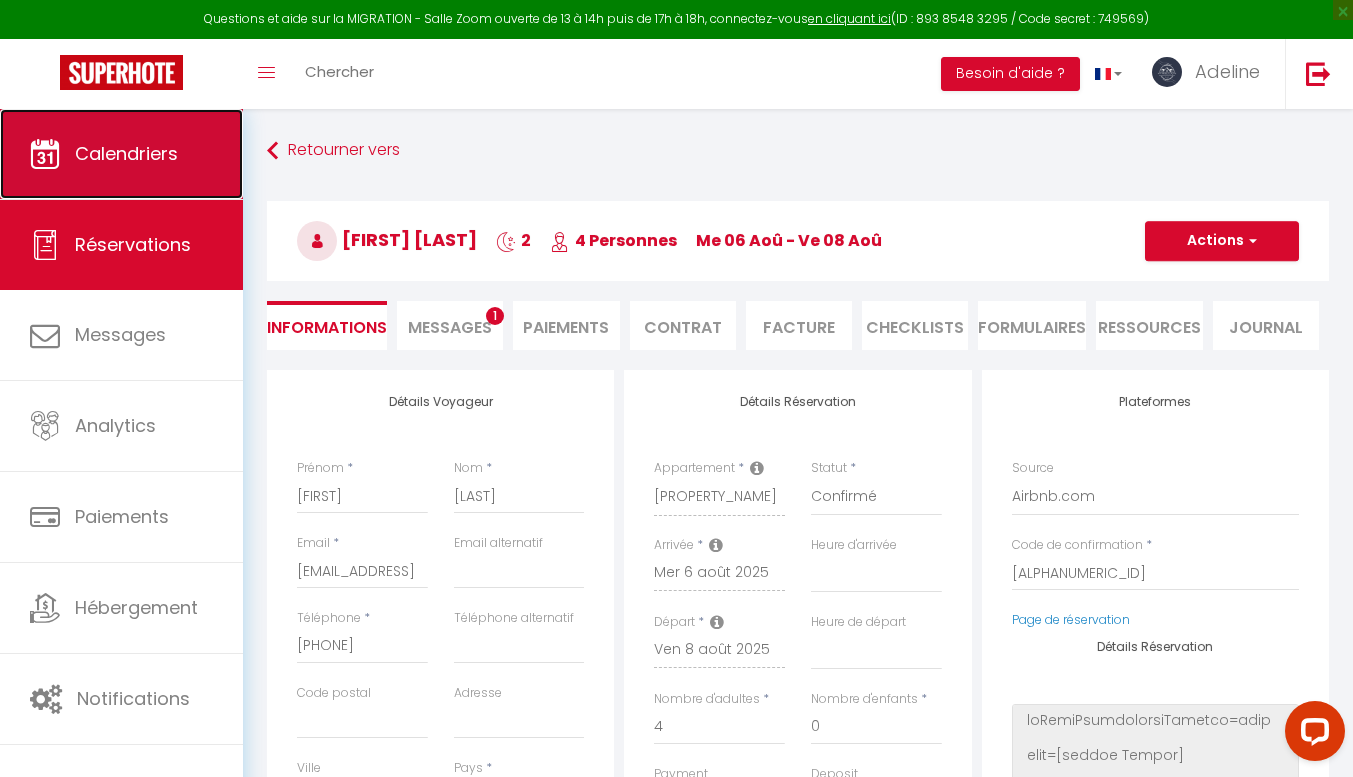 click on "Calendriers" at bounding box center [121, 154] 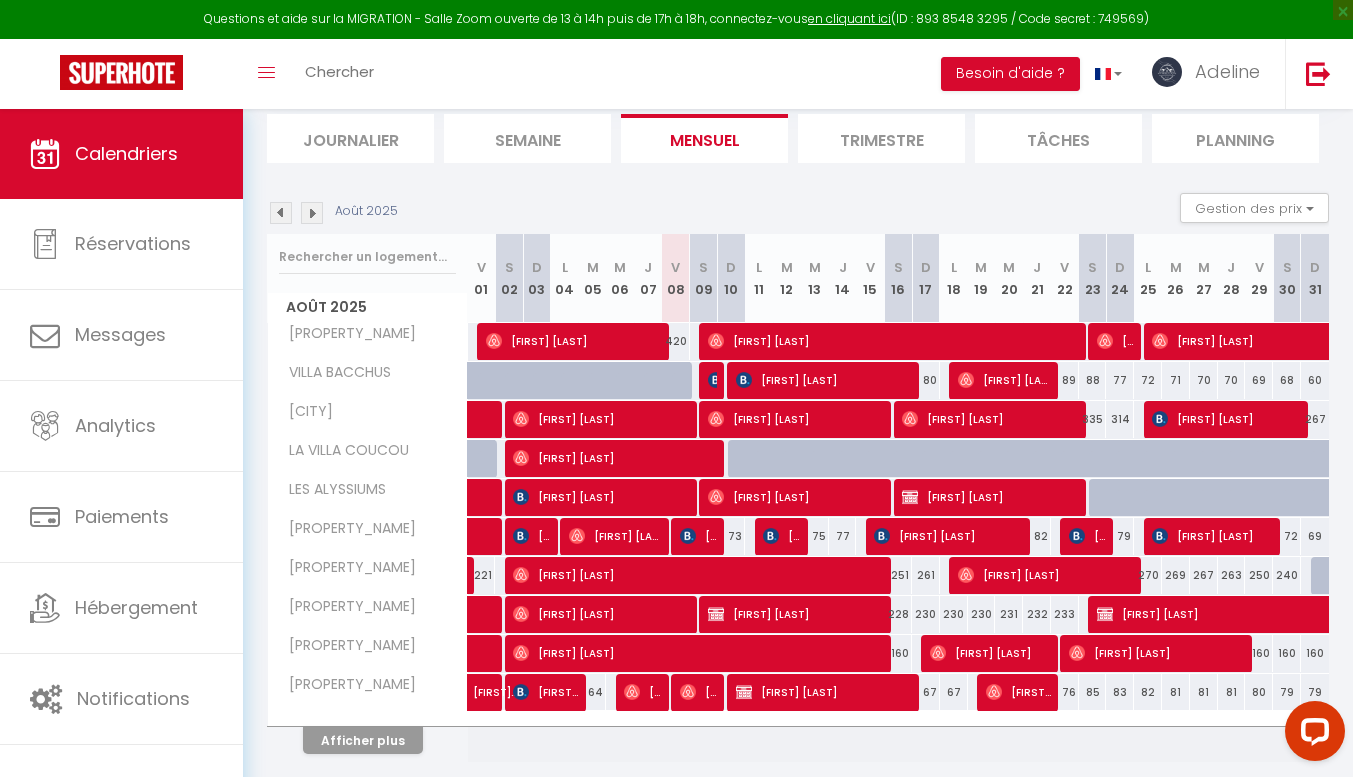 scroll, scrollTop: 135, scrollLeft: 0, axis: vertical 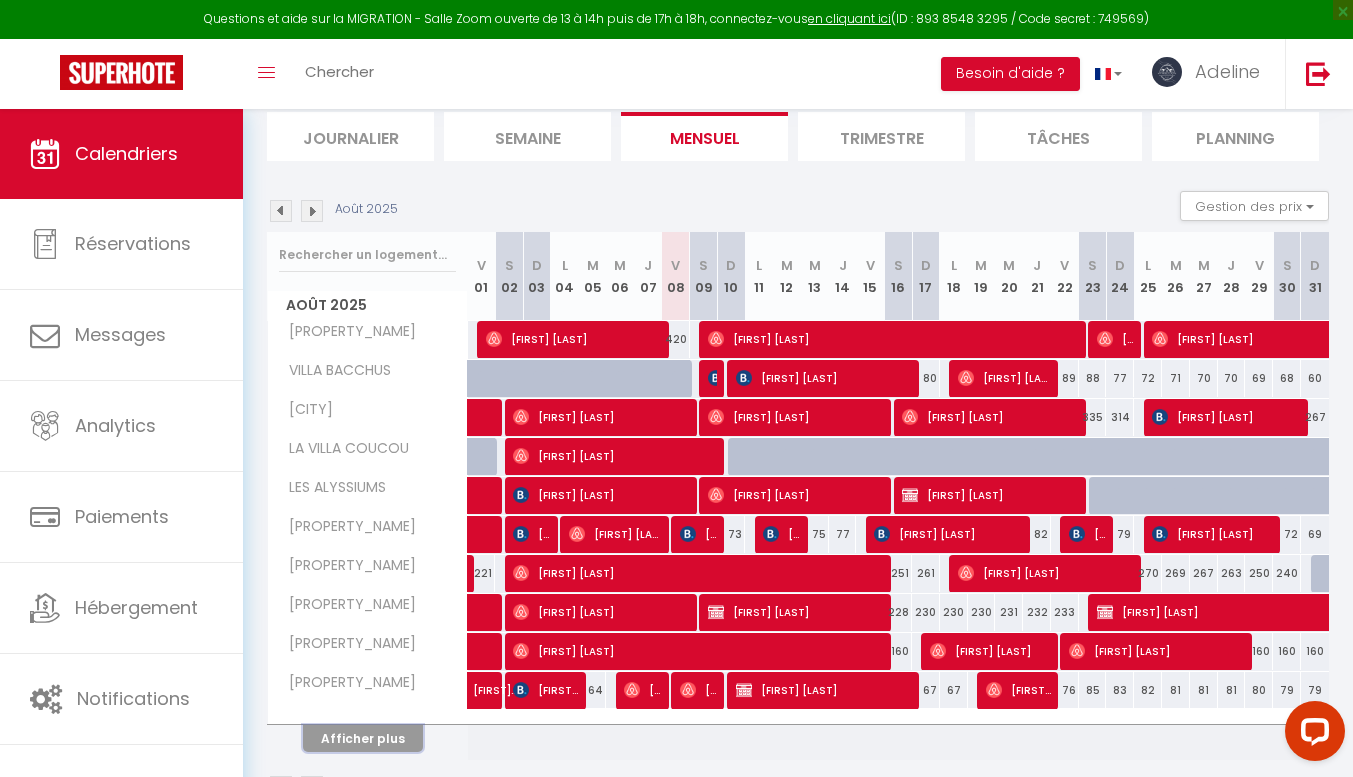click on "Afficher plus" at bounding box center (363, 738) 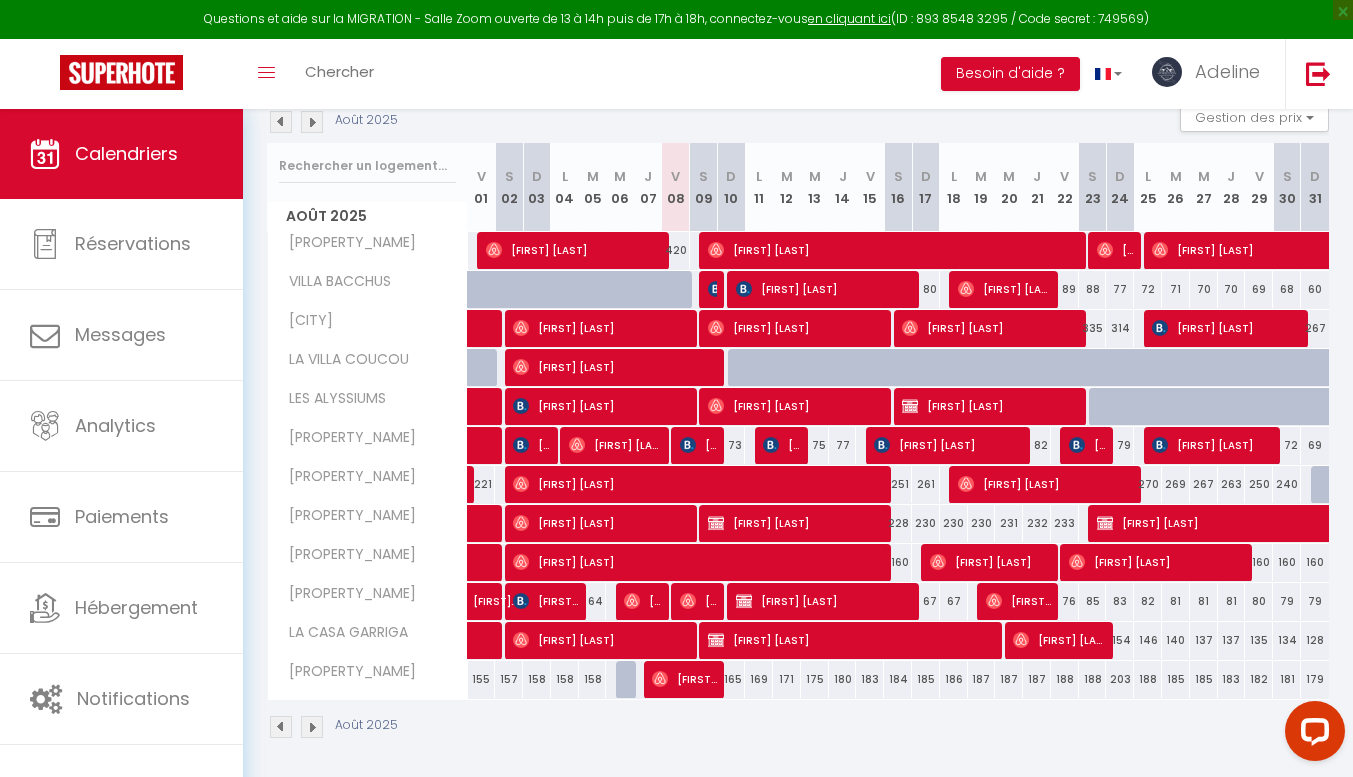 scroll, scrollTop: 223, scrollLeft: 0, axis: vertical 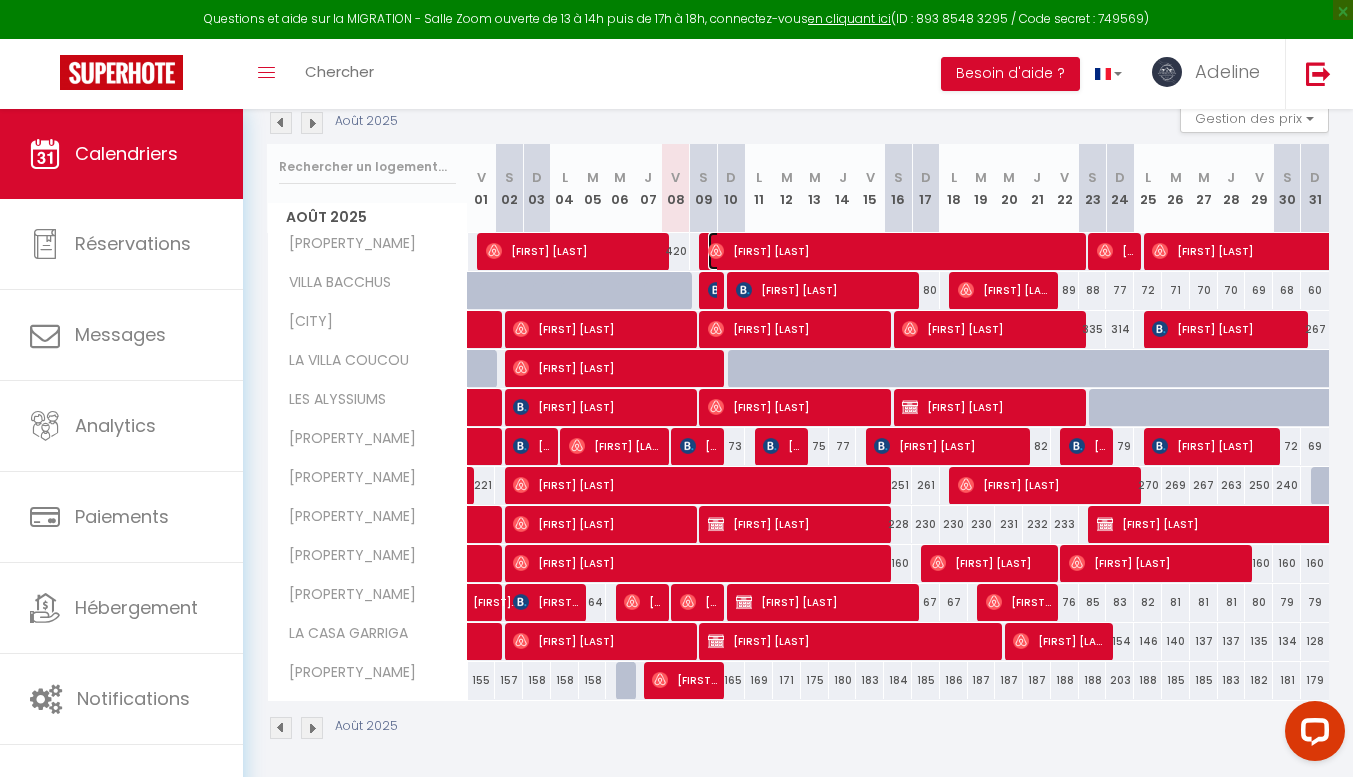 click at bounding box center [716, 251] 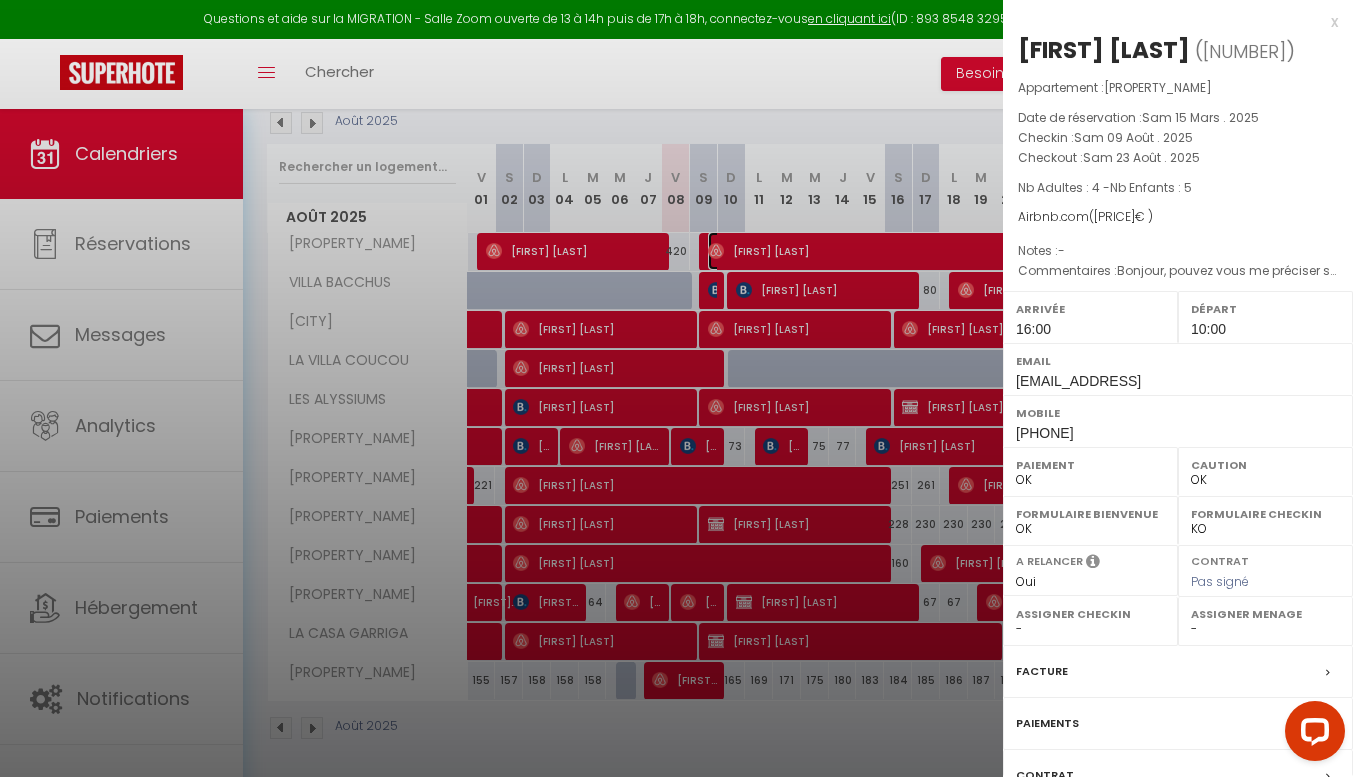 select on "35923" 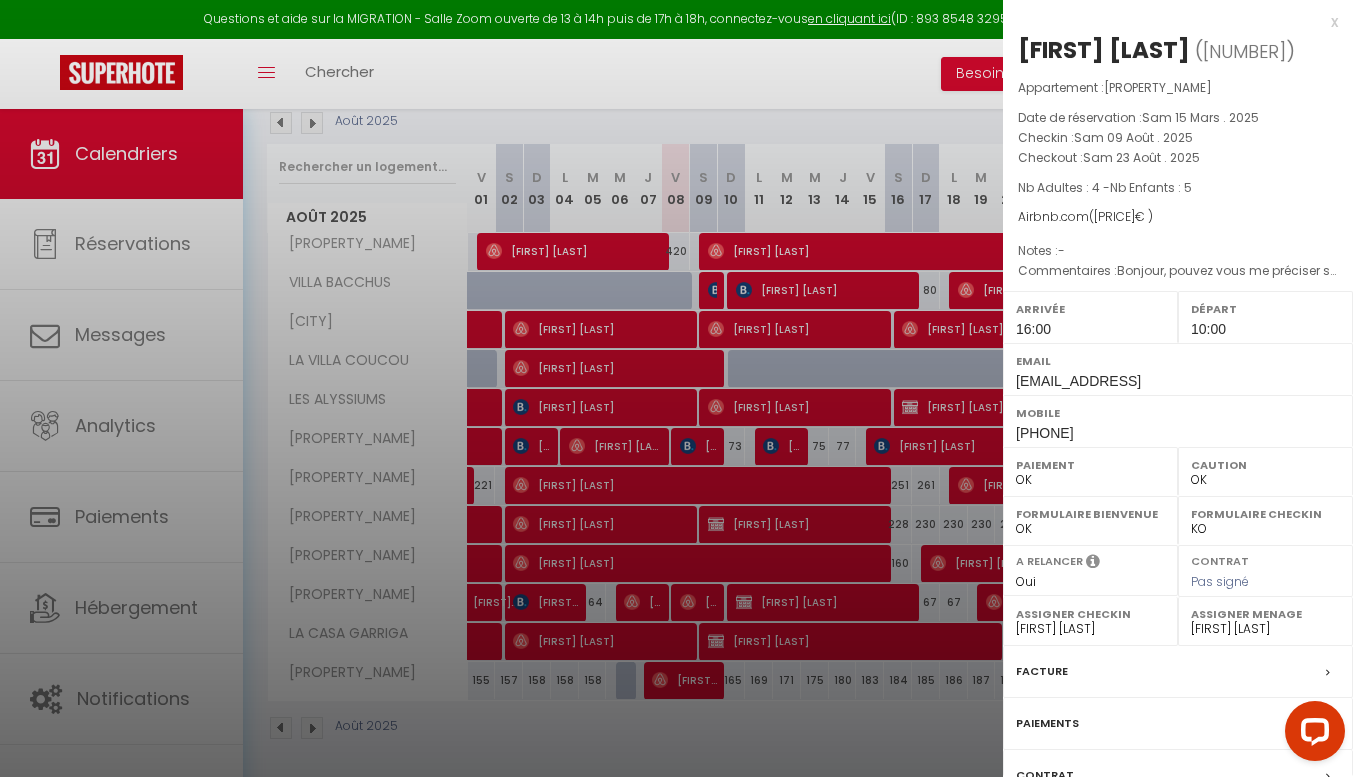 click at bounding box center [676, 388] 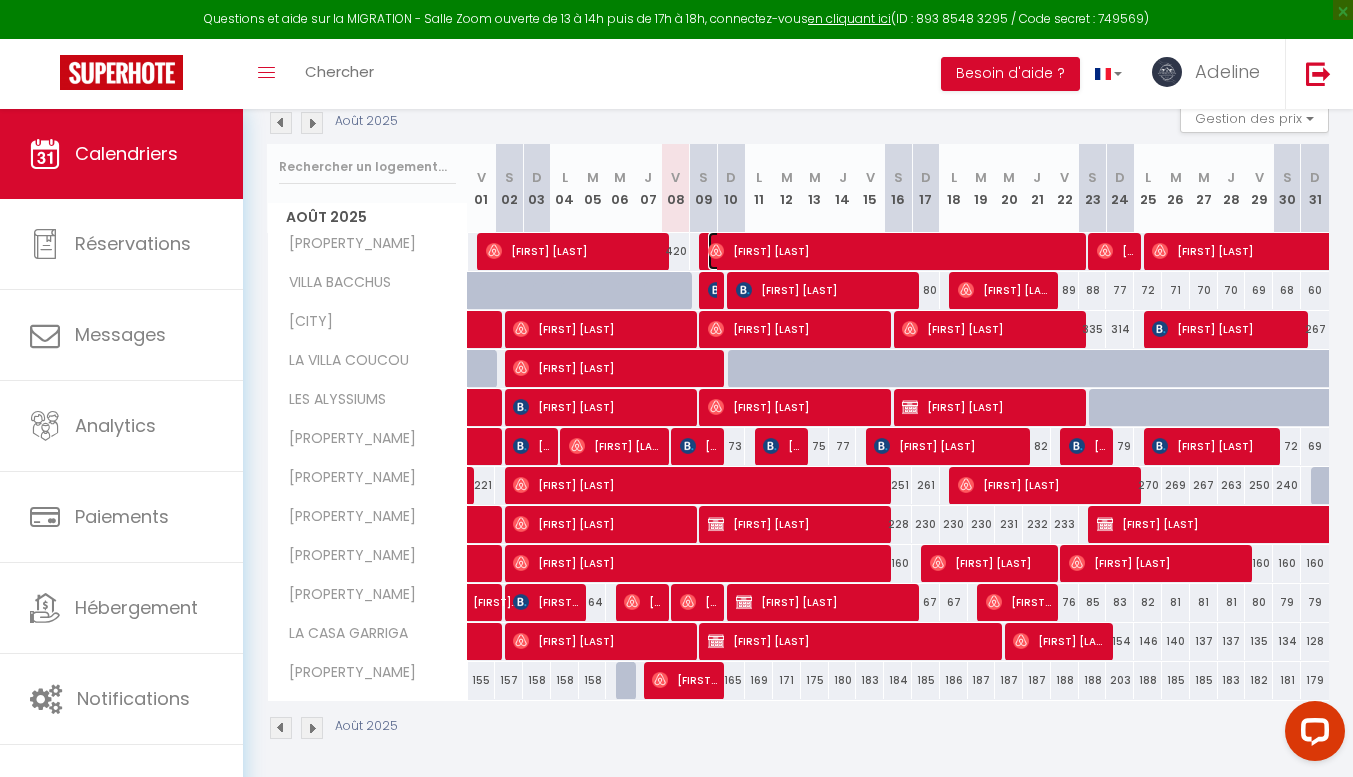 click on "[FIRST] [LAST]" at bounding box center (894, 251) 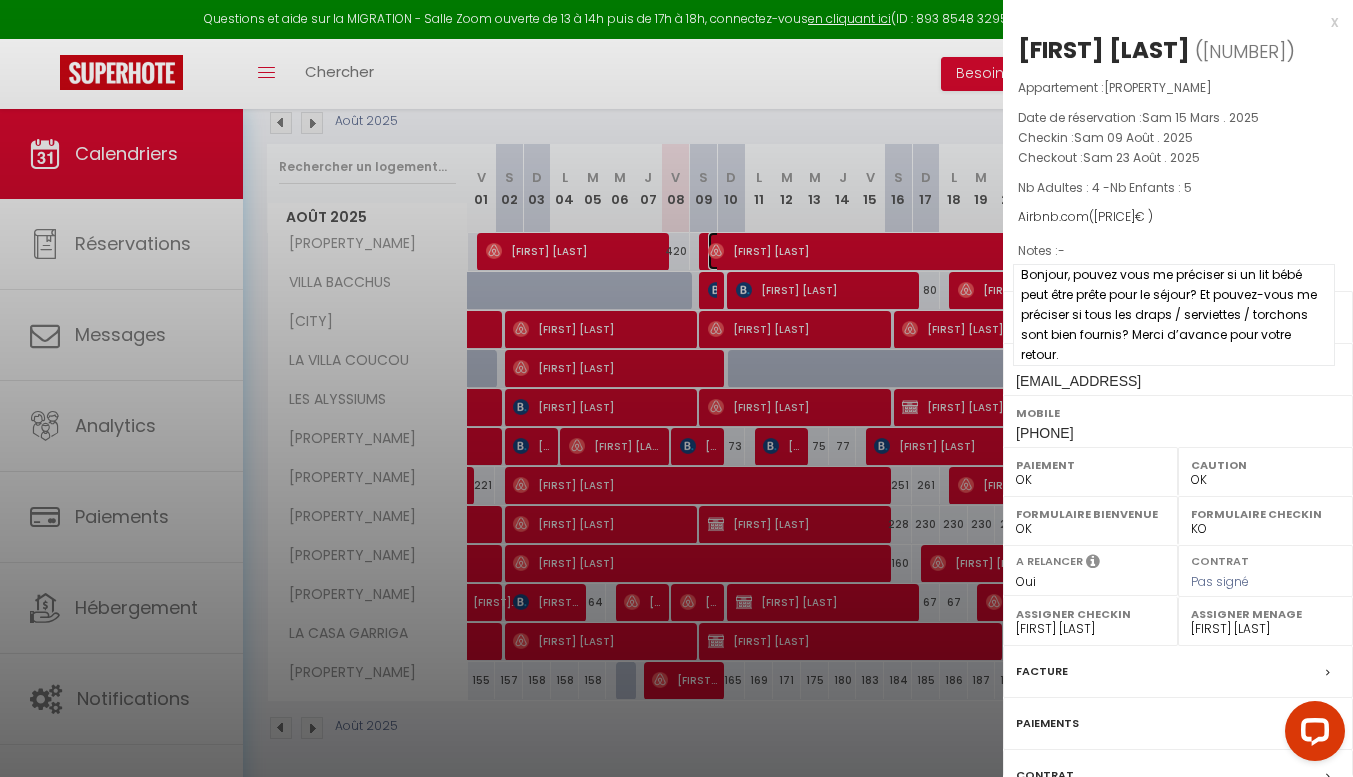 scroll, scrollTop: 155, scrollLeft: 0, axis: vertical 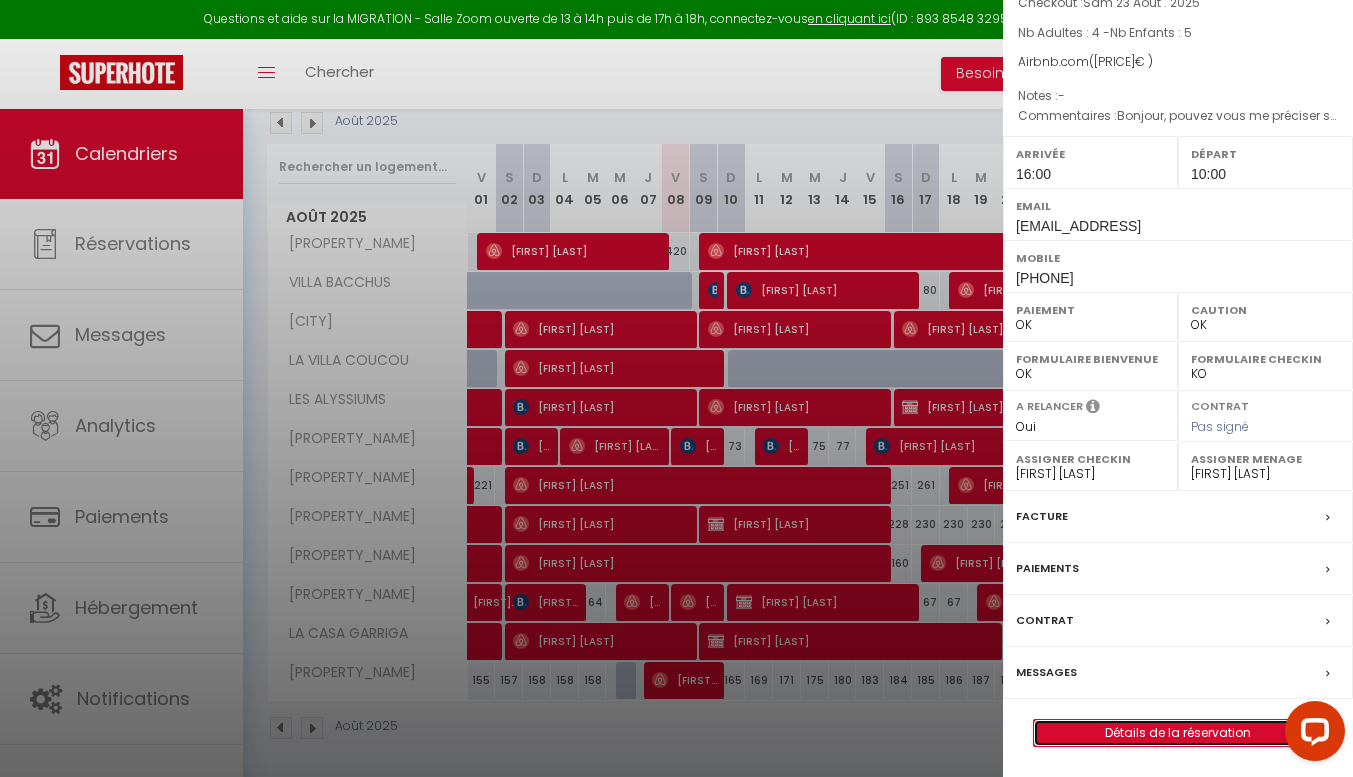 click on "Détails de la réservation" at bounding box center (1178, 733) 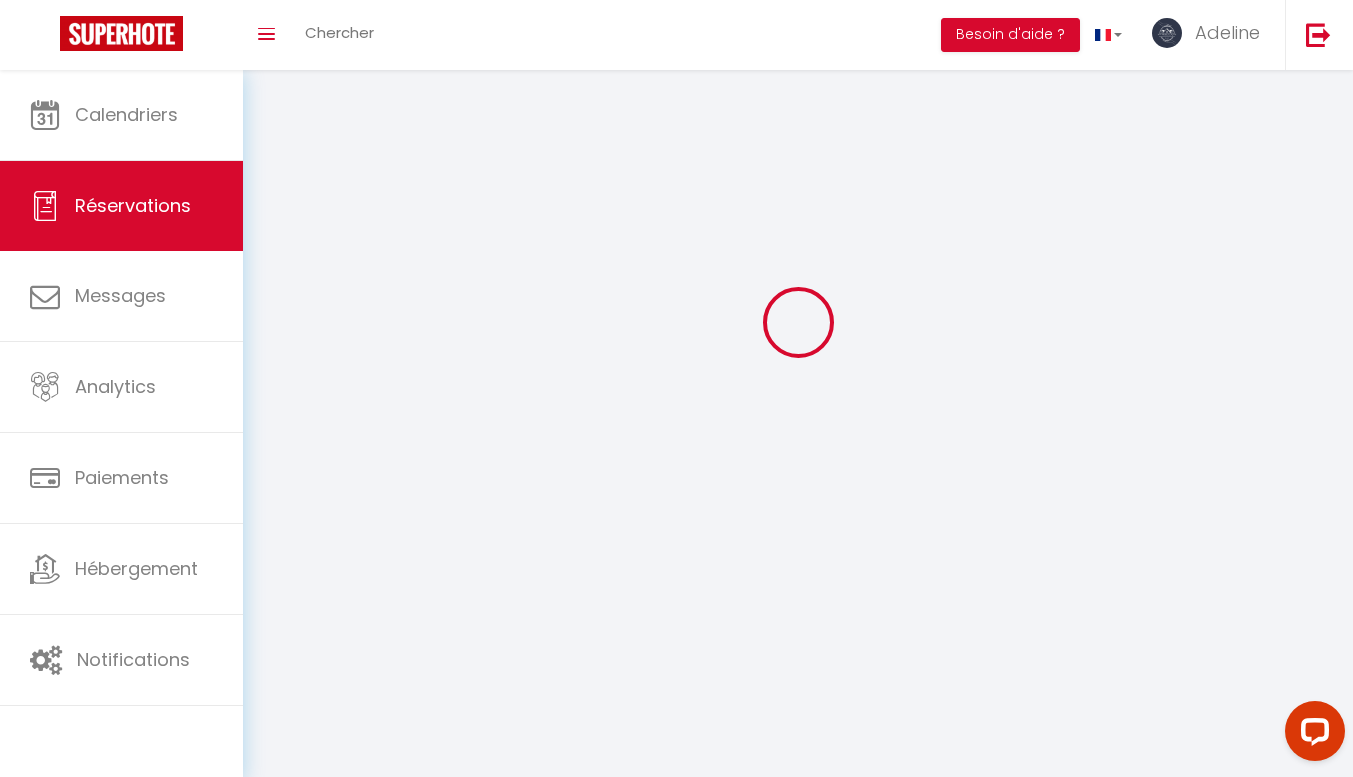 scroll, scrollTop: 0, scrollLeft: 0, axis: both 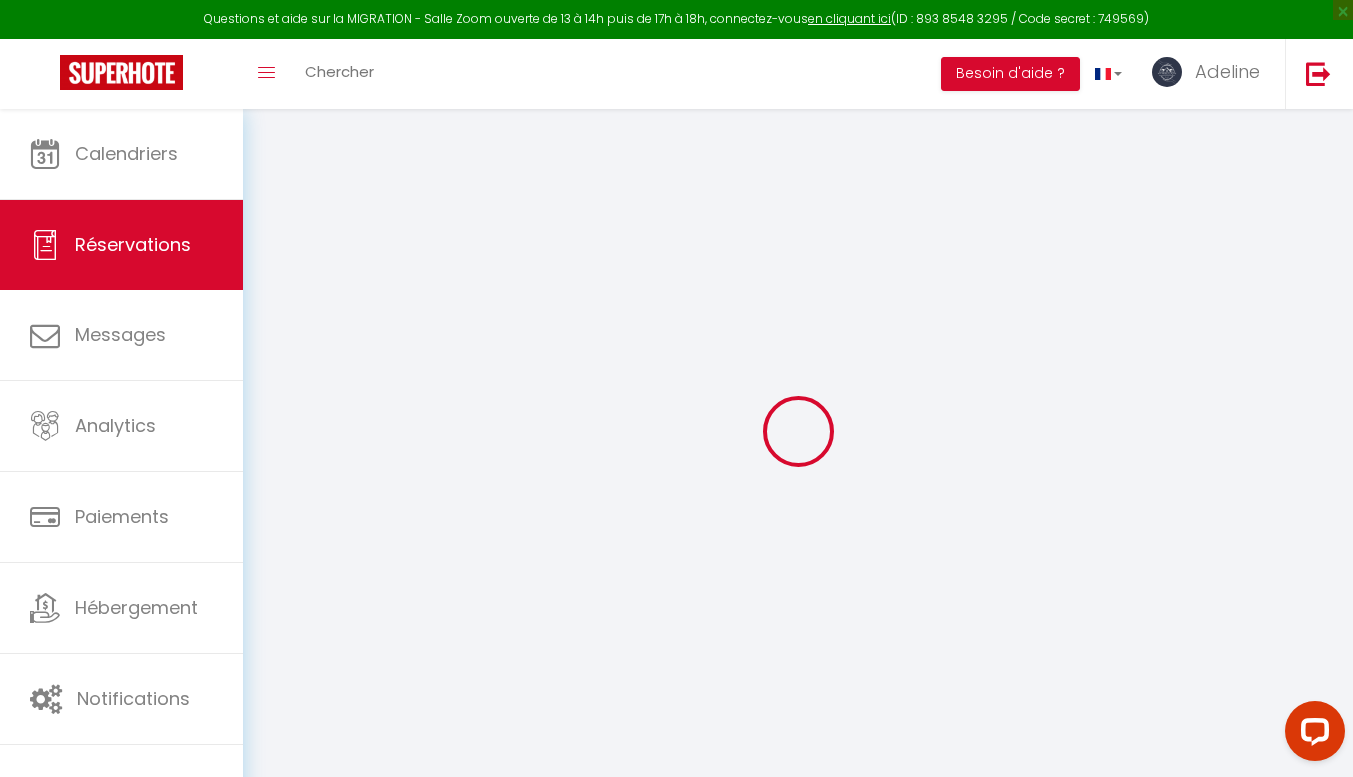 select 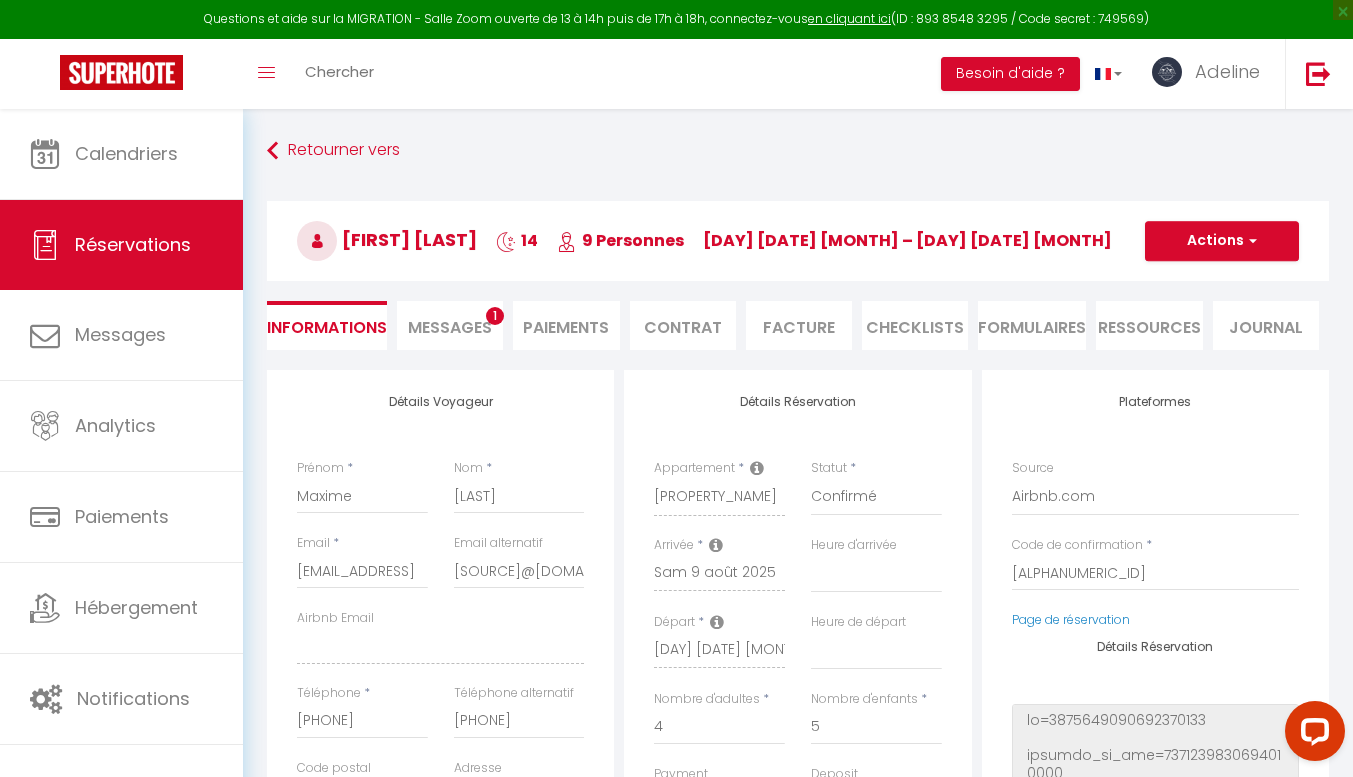 type on "229" 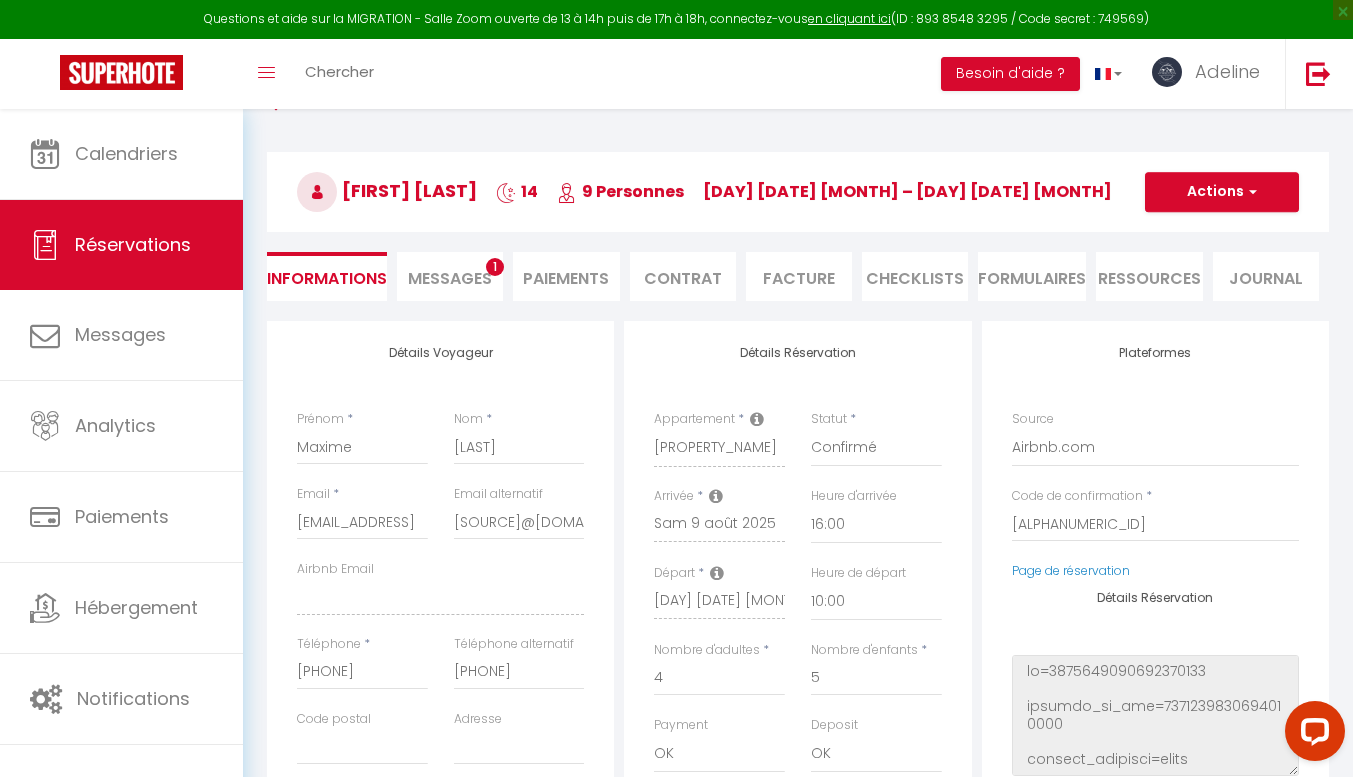 scroll, scrollTop: 0, scrollLeft: 0, axis: both 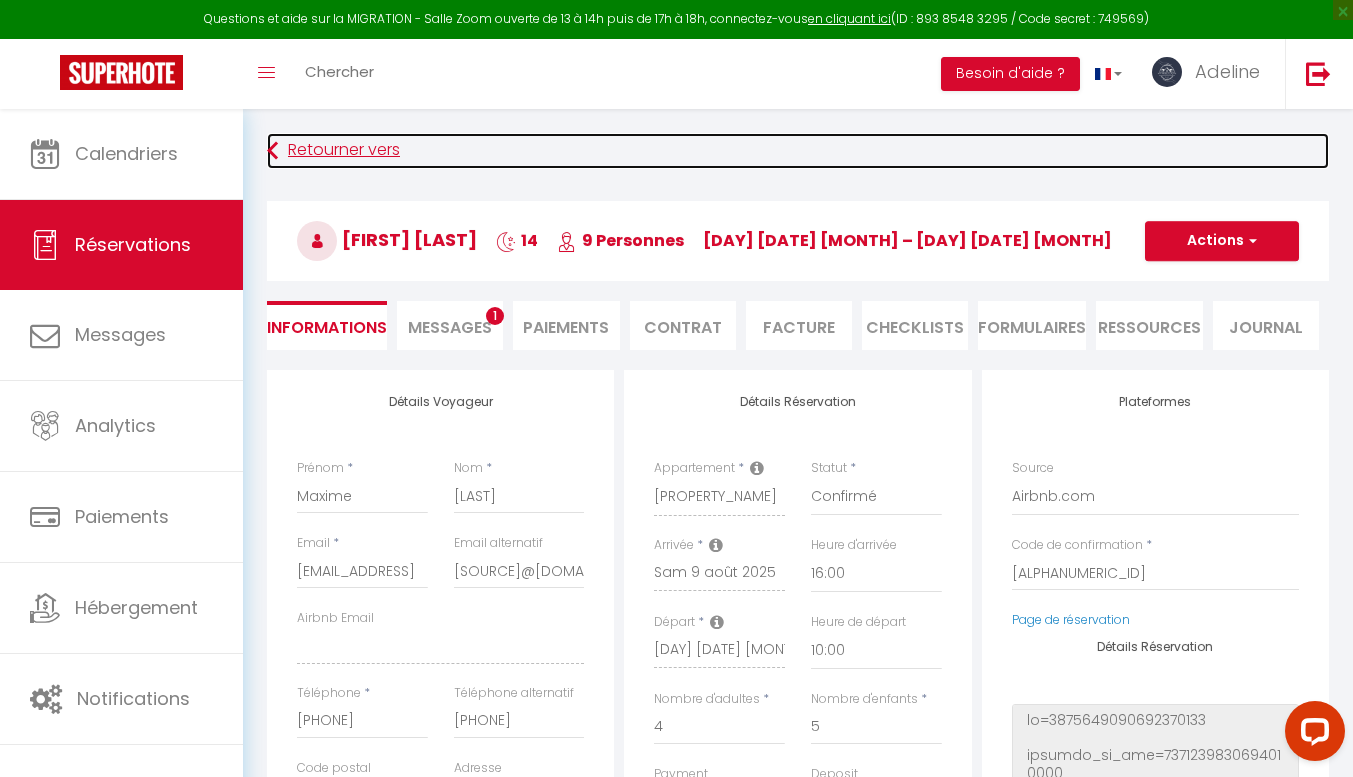 click on "Retourner vers" at bounding box center [798, 151] 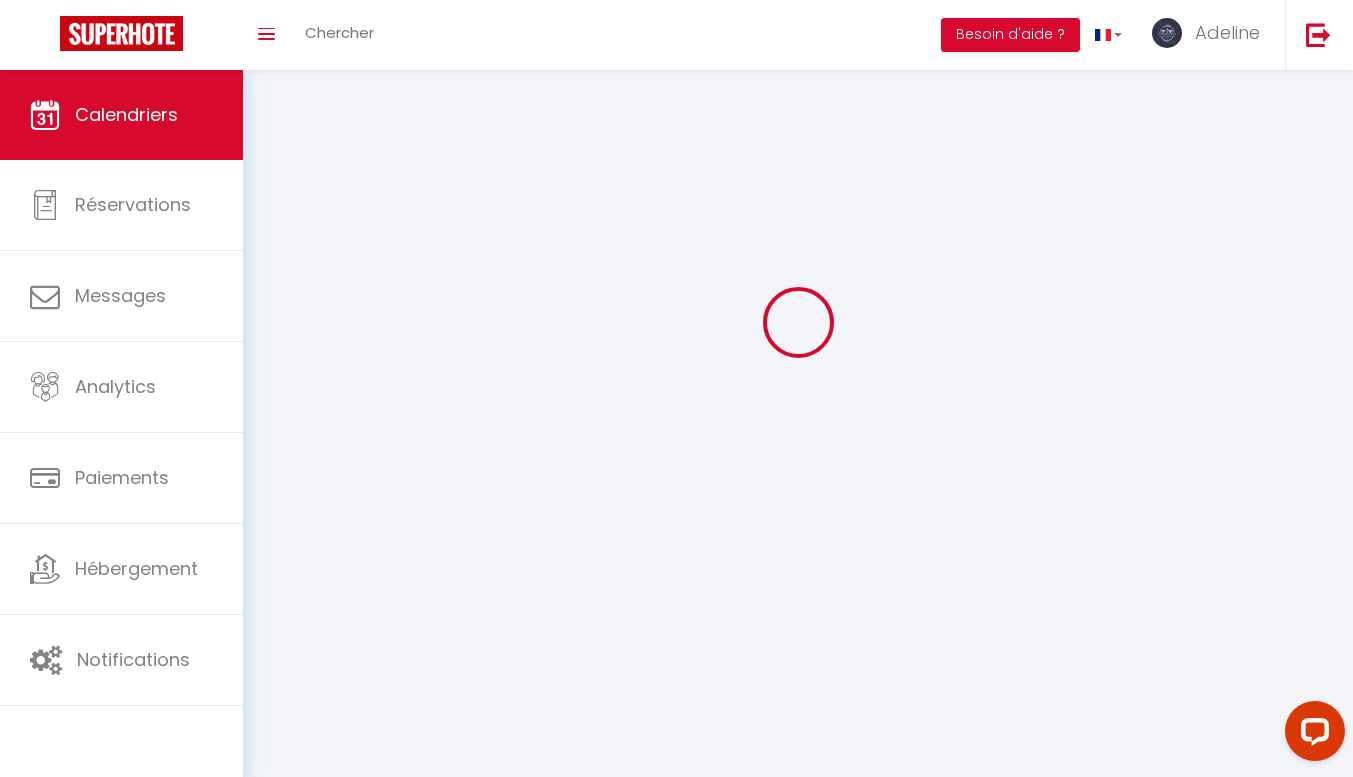 scroll, scrollTop: 109, scrollLeft: 0, axis: vertical 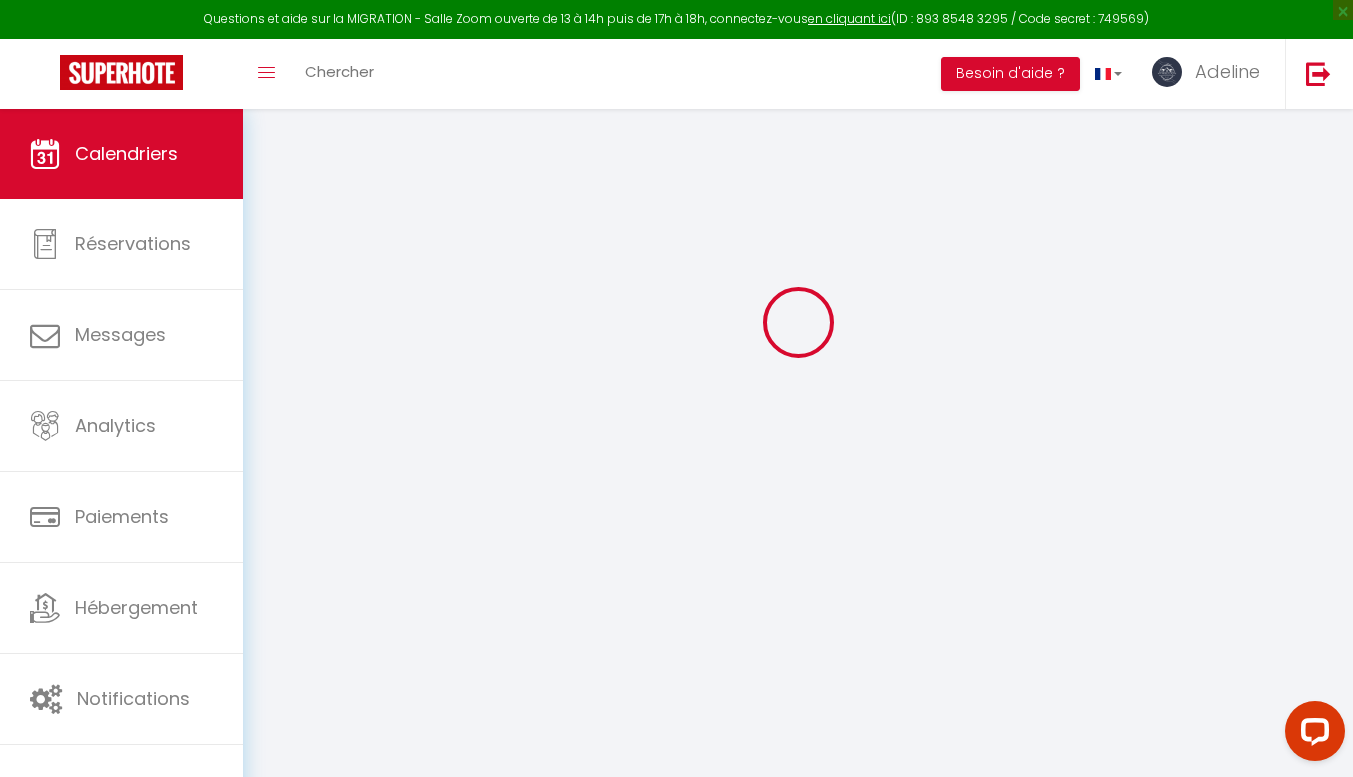 select 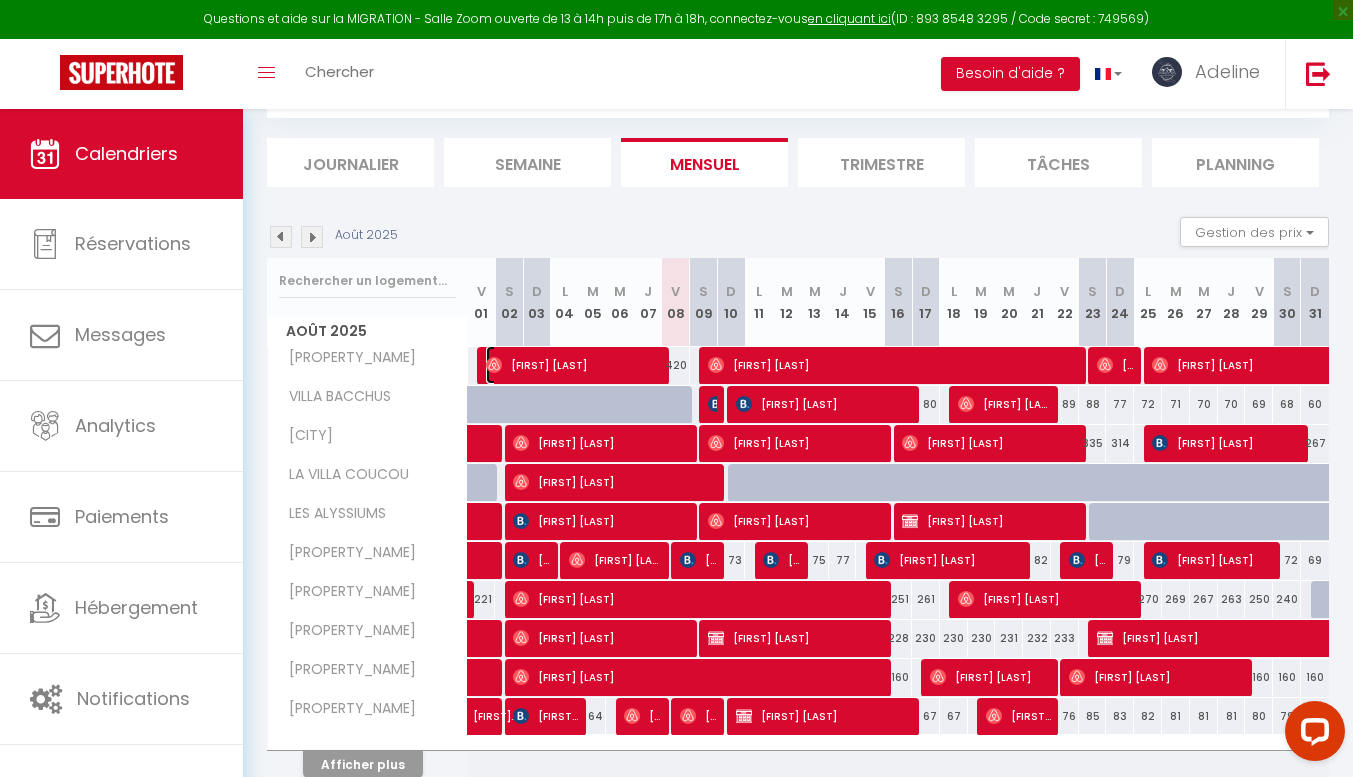 click on "[FIRST] [LAST]" at bounding box center [574, 365] 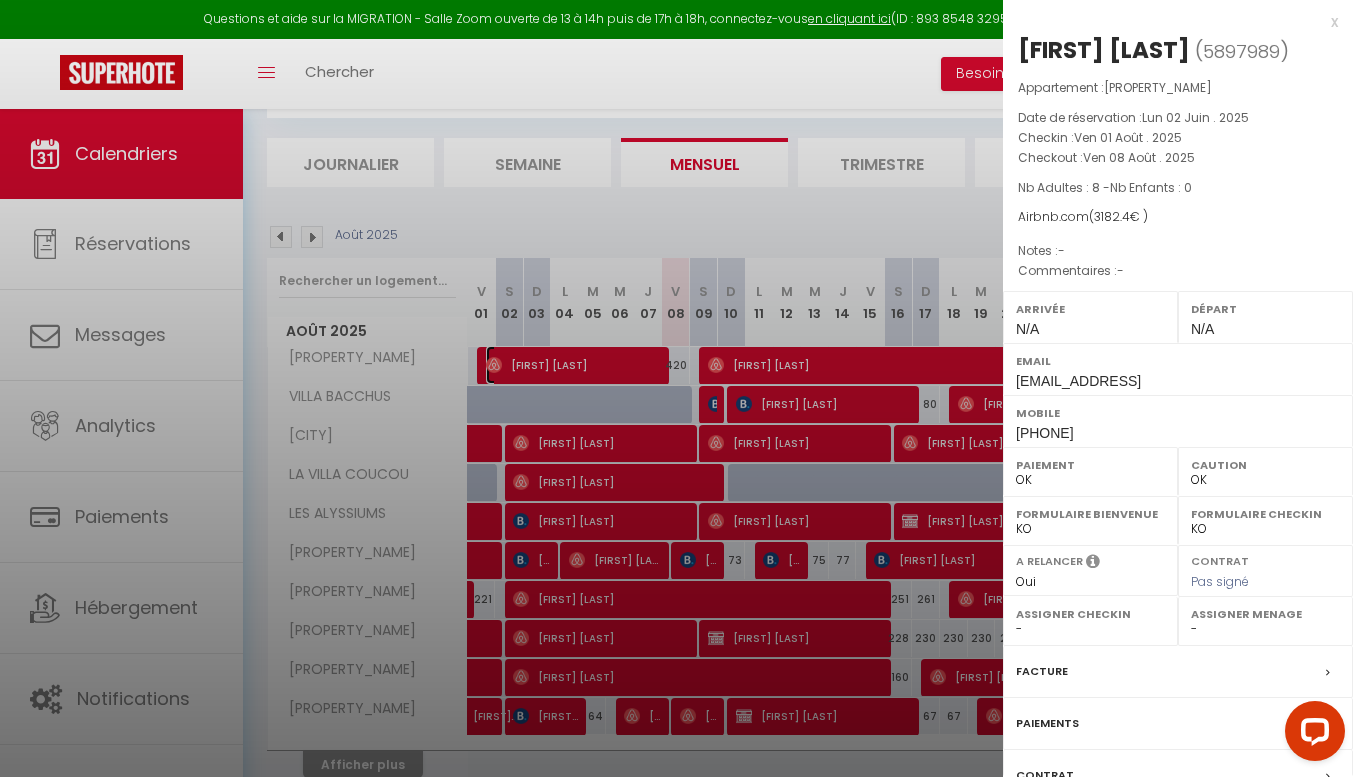 select on "35923" 